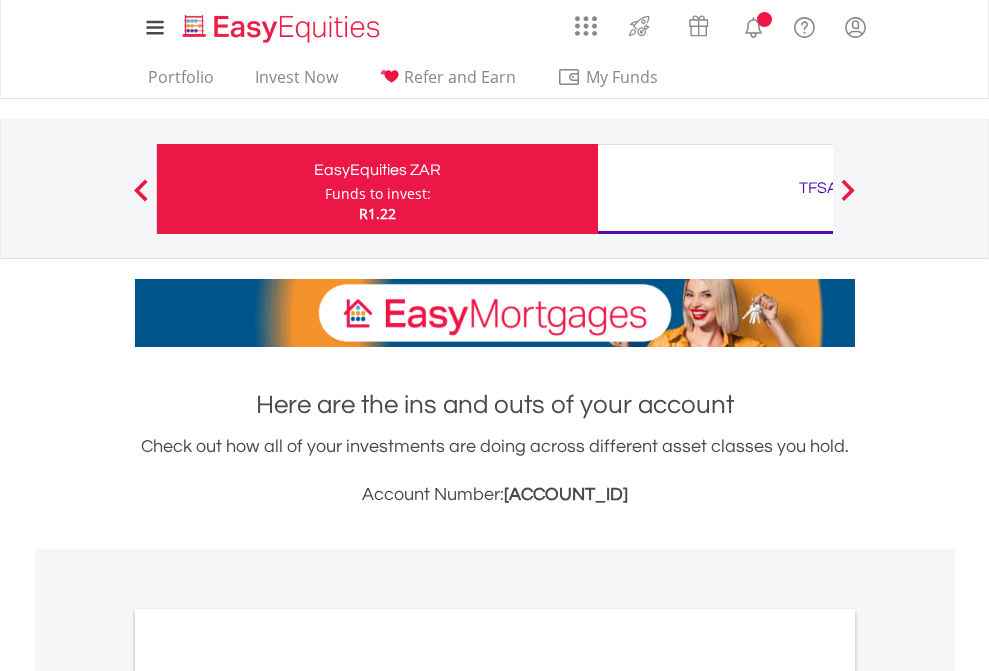 scroll, scrollTop: 0, scrollLeft: 0, axis: both 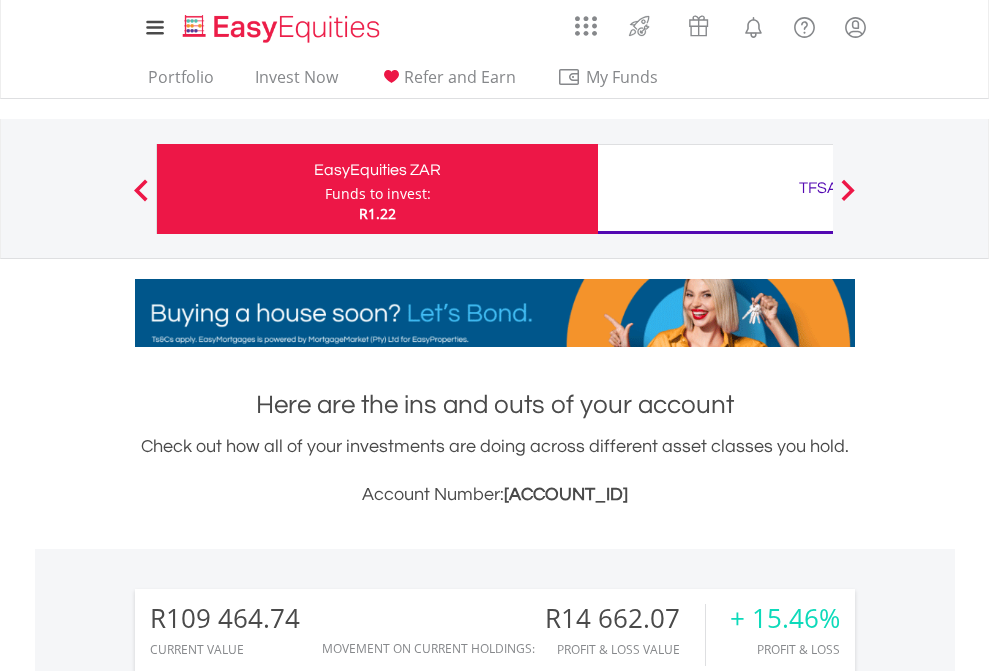 click on "Funds to invest:" at bounding box center [378, 194] 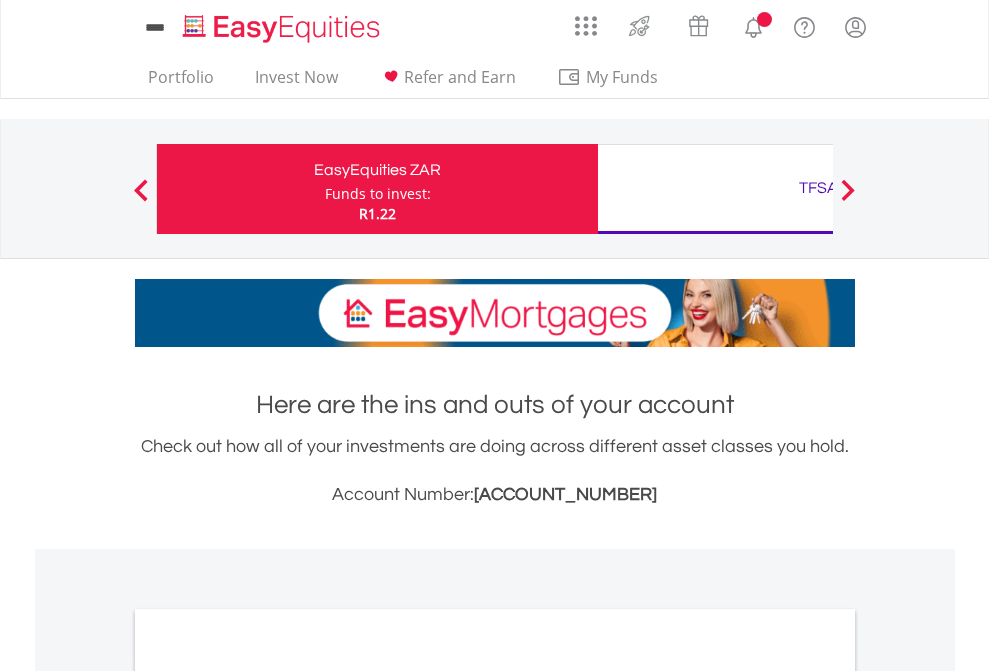 scroll, scrollTop: 0, scrollLeft: 0, axis: both 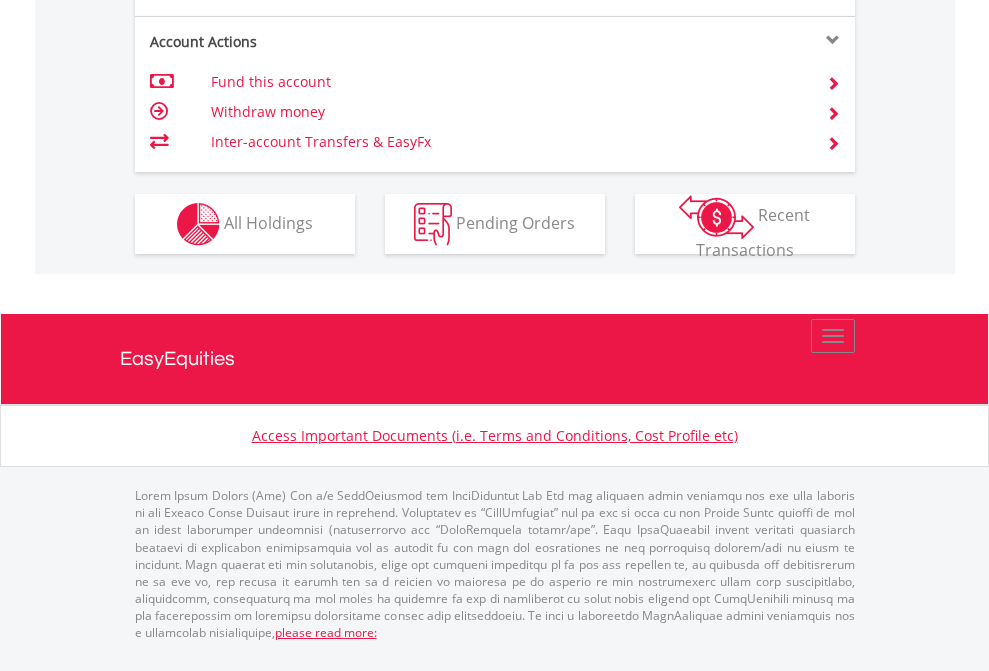 click on "Investment types" at bounding box center (706, -337) 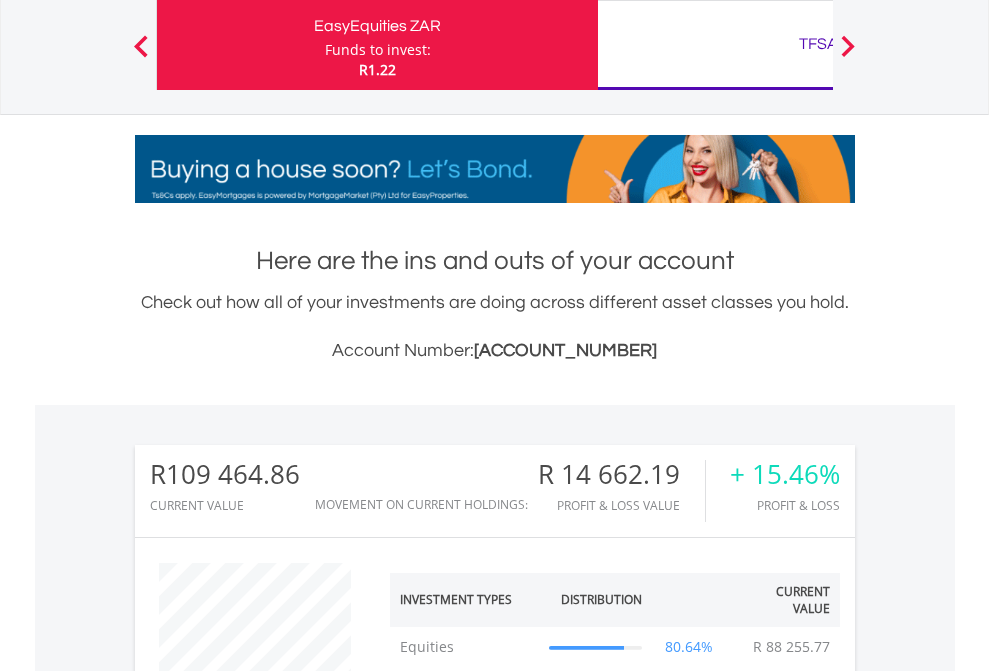 click on "TFSA" at bounding box center [818, 44] 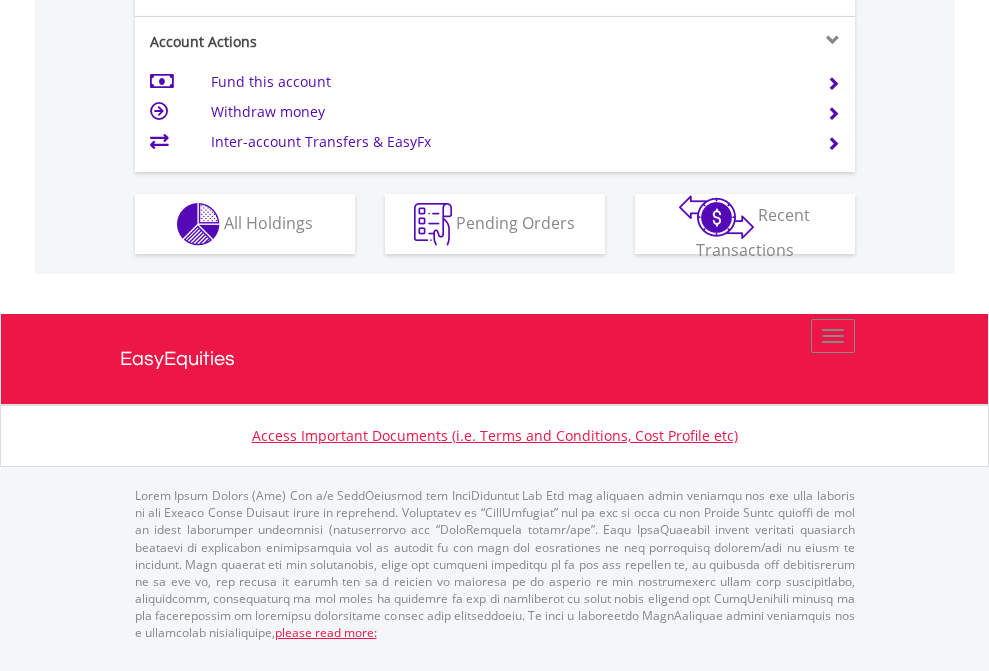 scroll, scrollTop: 1997, scrollLeft: 0, axis: vertical 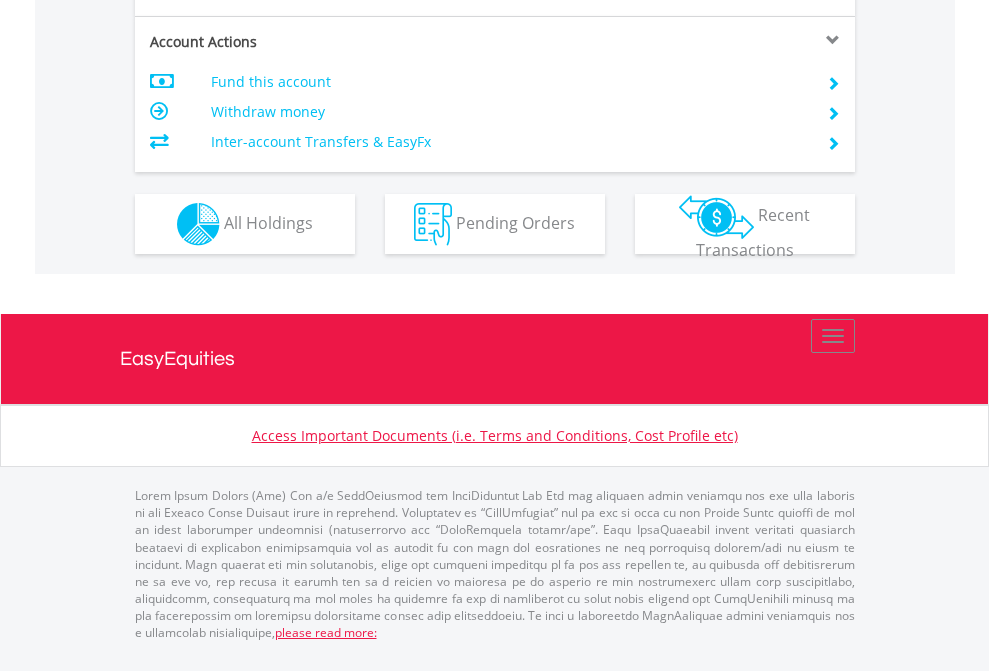 click on "Investment types" at bounding box center (706, -337) 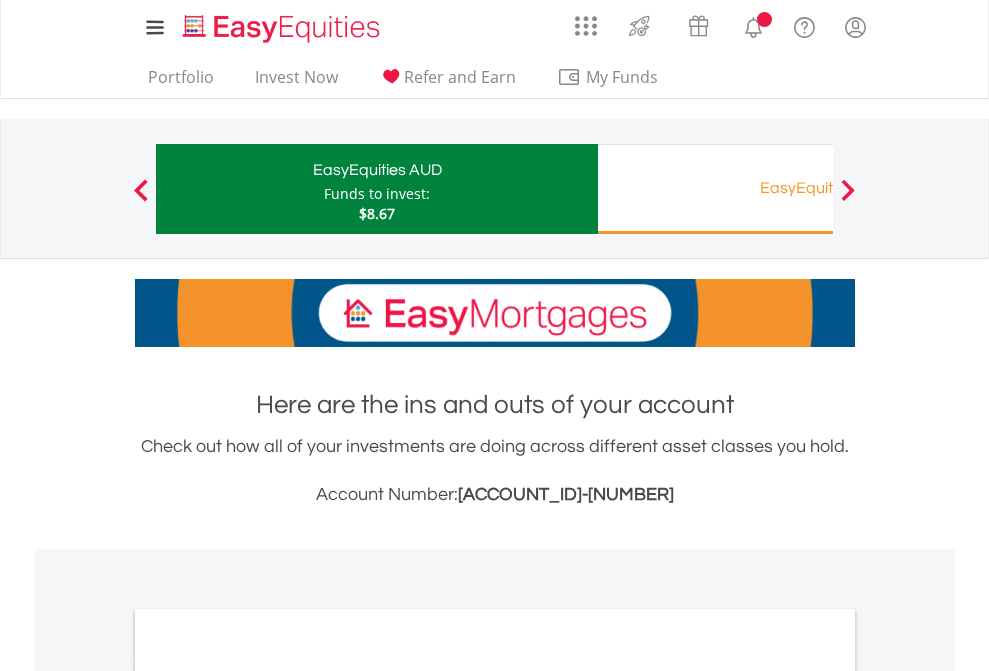 scroll, scrollTop: 0, scrollLeft: 0, axis: both 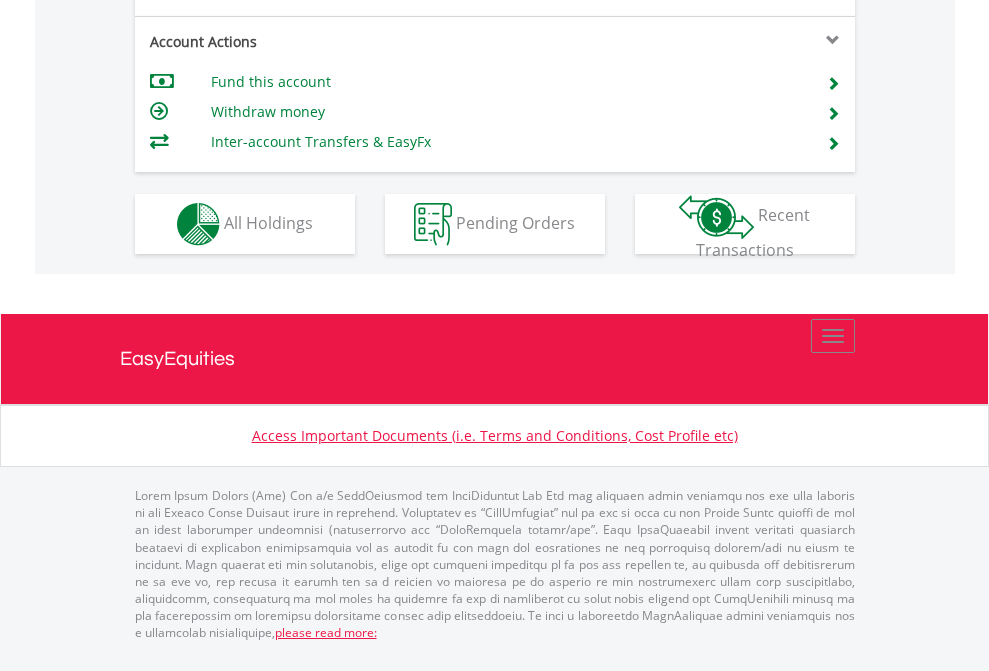 click on "Investment types" at bounding box center [706, -337] 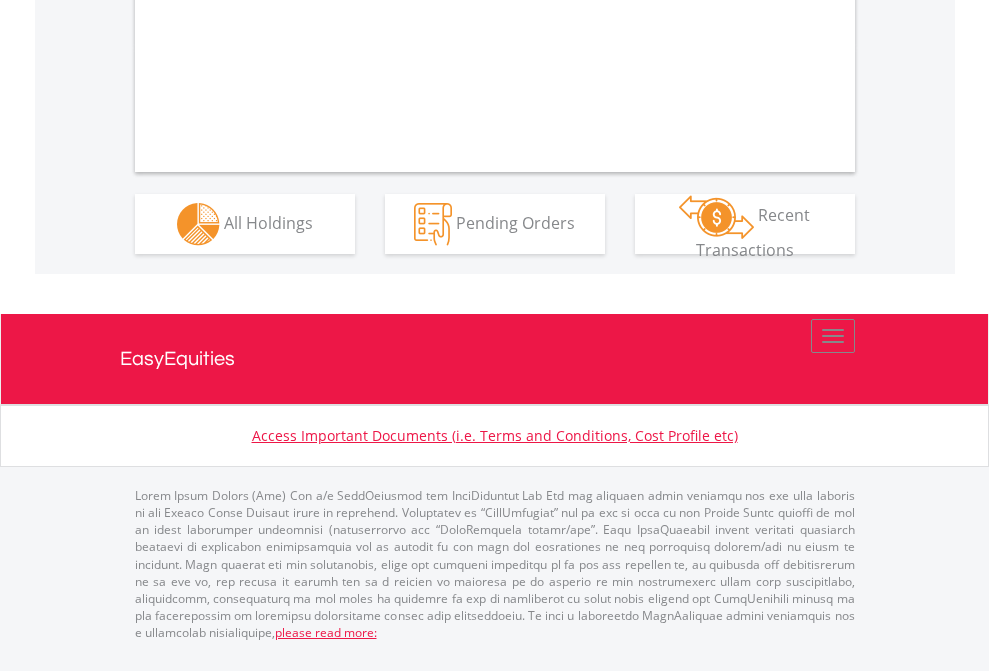 scroll, scrollTop: 2154, scrollLeft: 0, axis: vertical 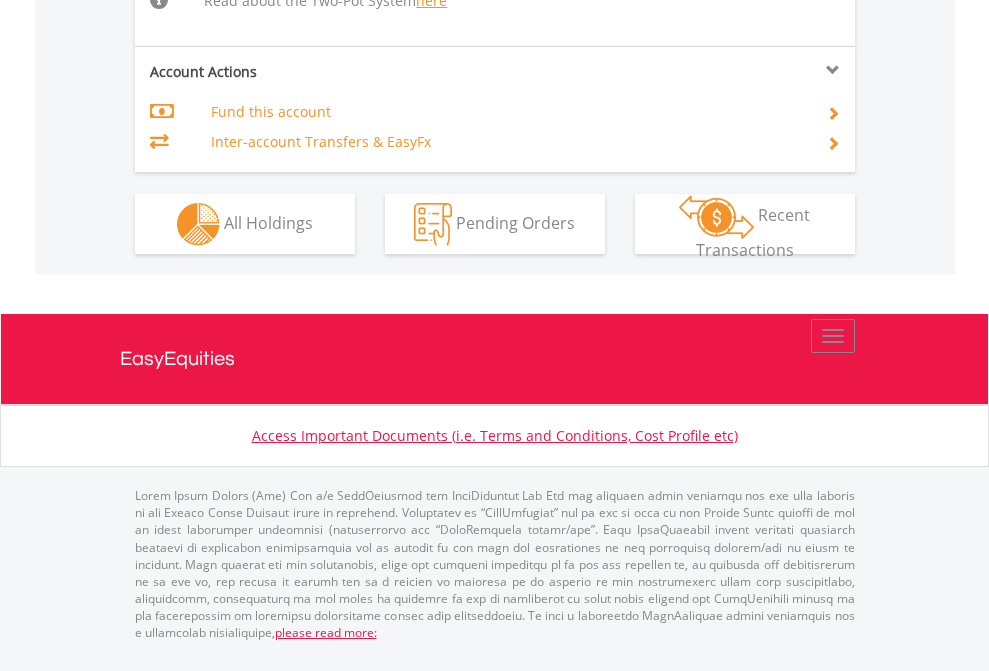 click on "Investment types" at bounding box center (706, -498) 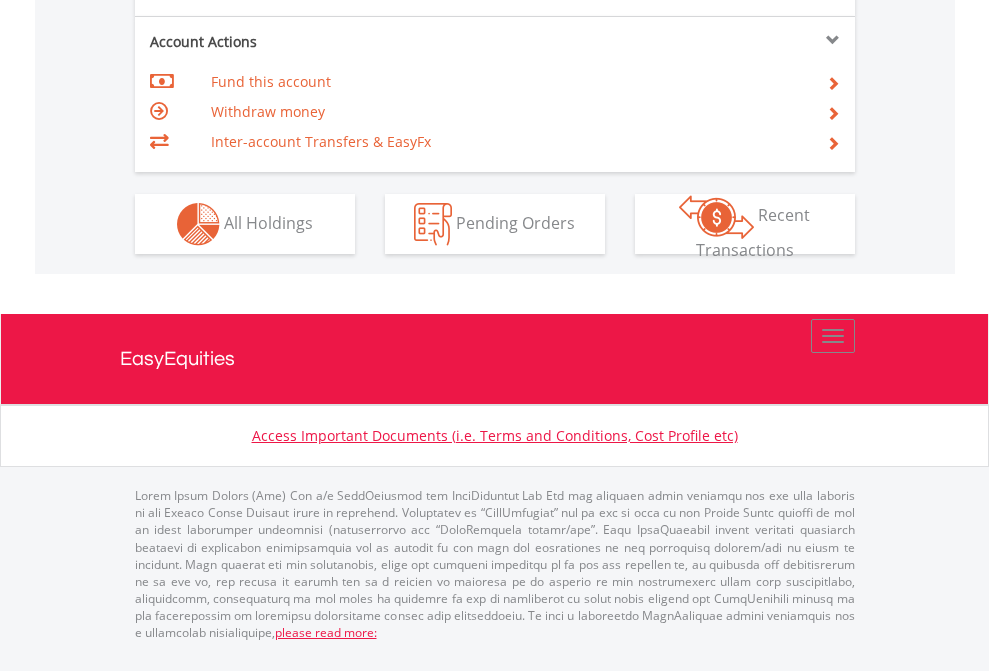 scroll, scrollTop: 1877, scrollLeft: 0, axis: vertical 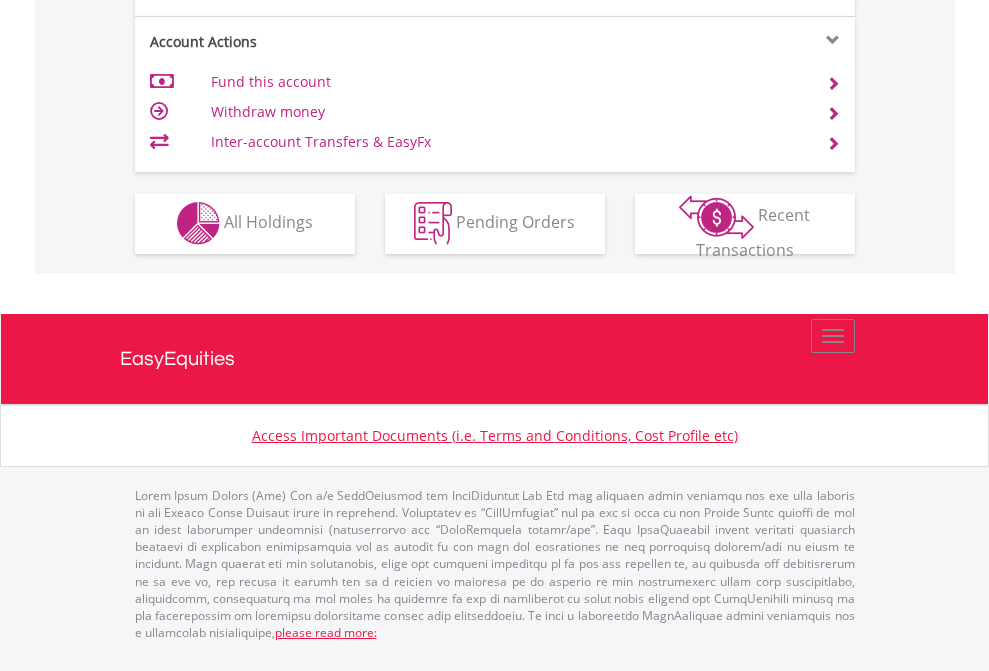 click on "Investment types" at bounding box center (706, -353) 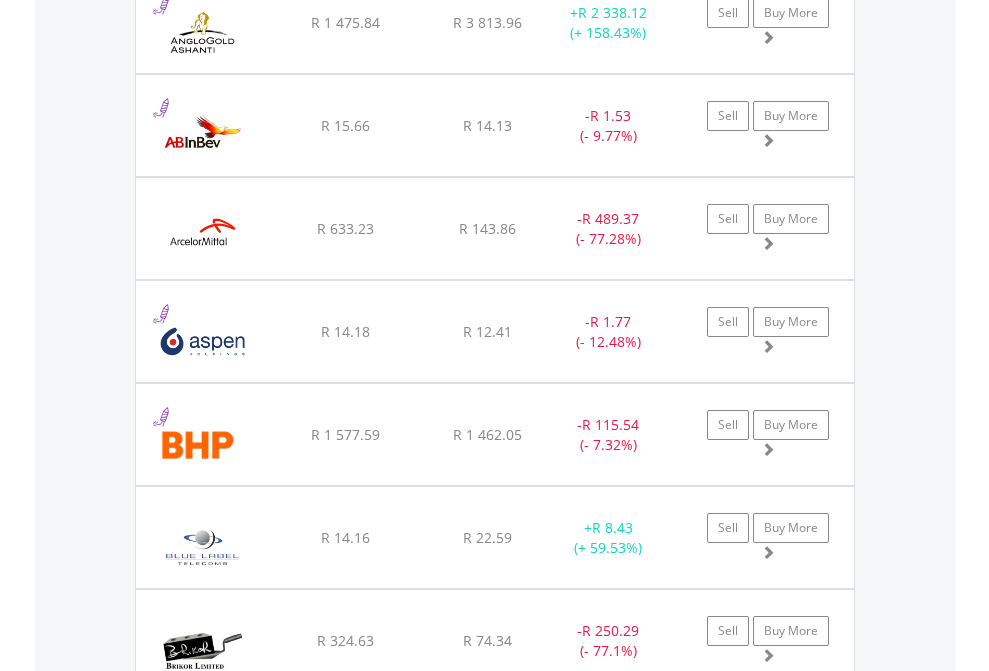 scroll, scrollTop: 2385, scrollLeft: 0, axis: vertical 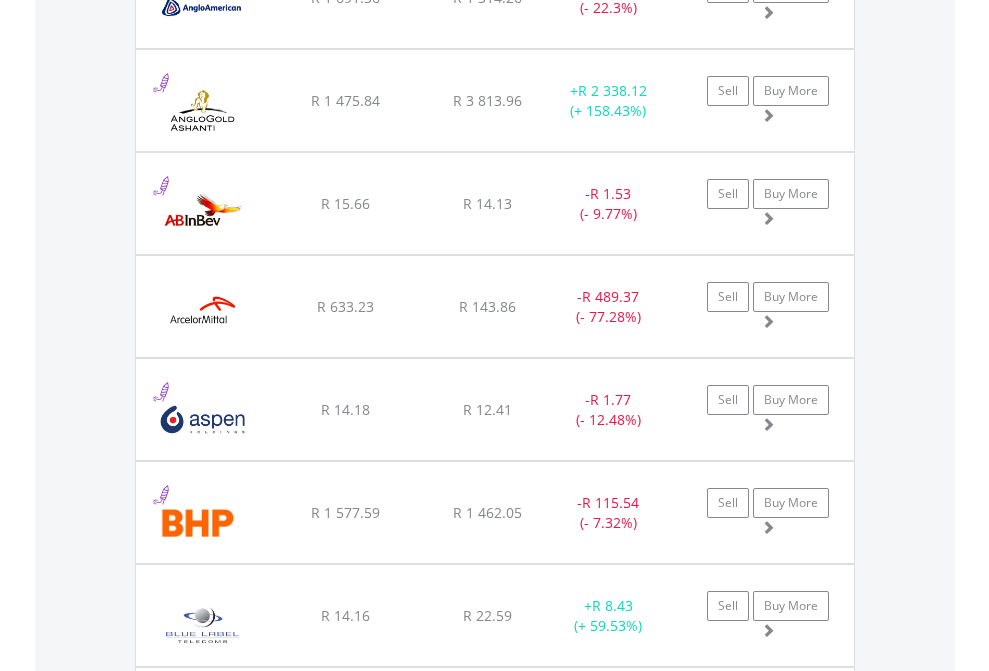 click on "TFSA" at bounding box center (818, -2197) 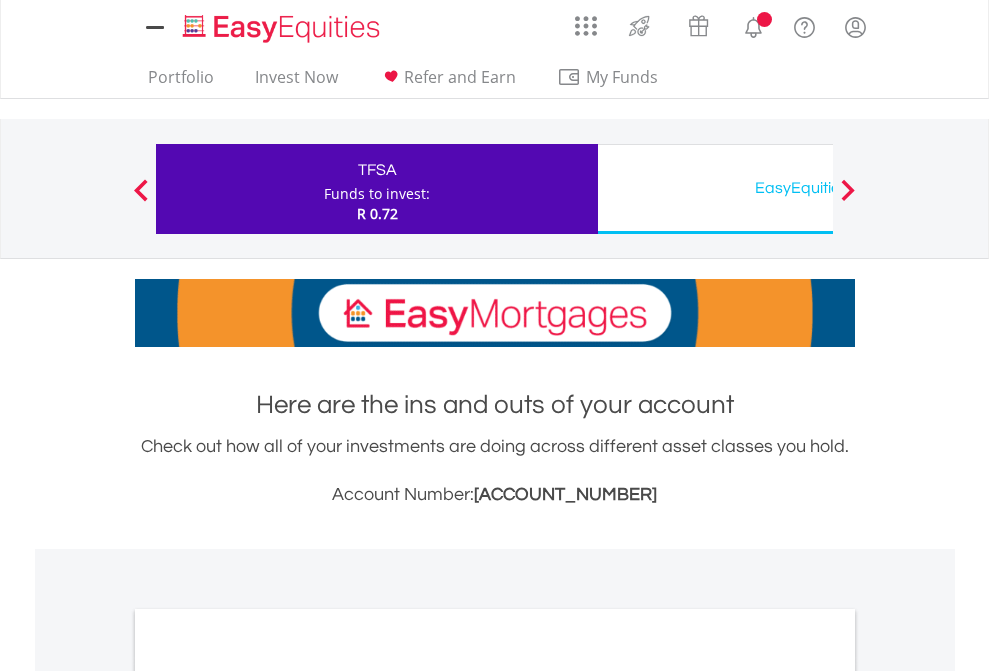 scroll, scrollTop: 0, scrollLeft: 0, axis: both 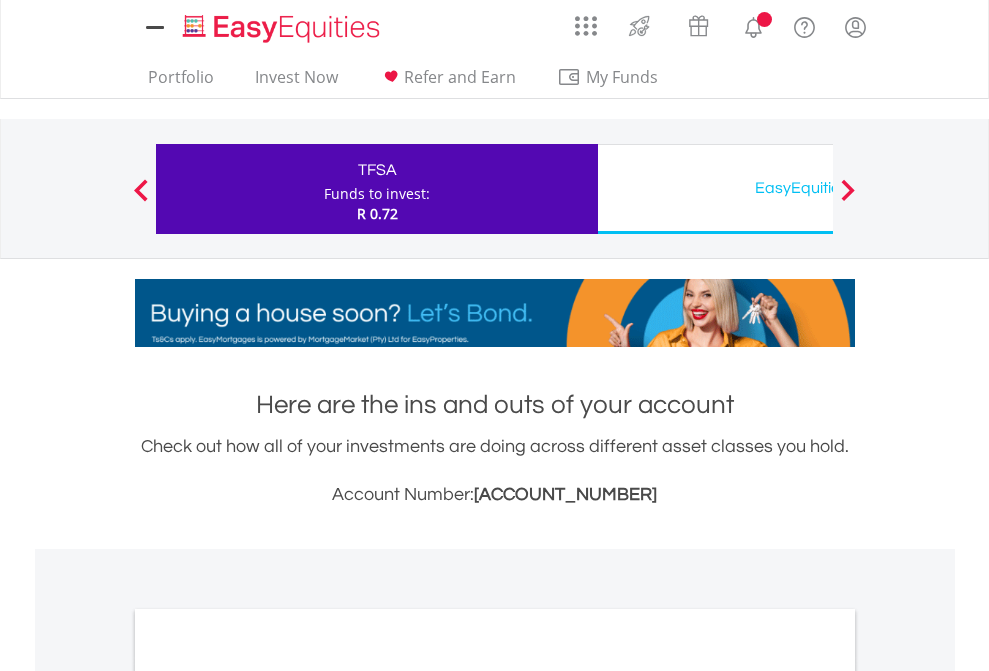 click on "All Holdings" at bounding box center (268, 1096) 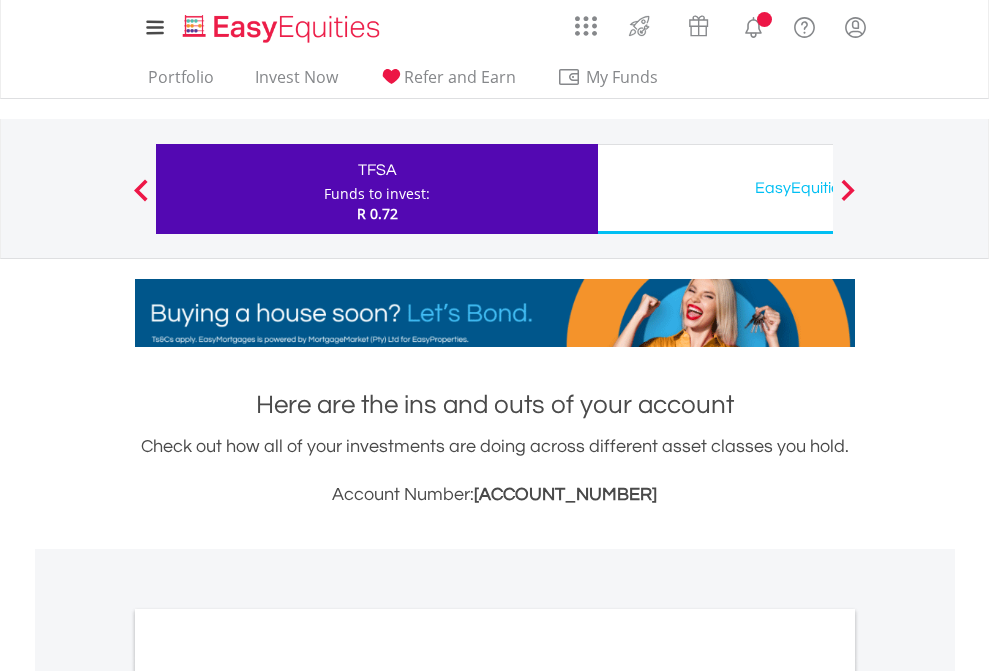 scroll, scrollTop: 1202, scrollLeft: 0, axis: vertical 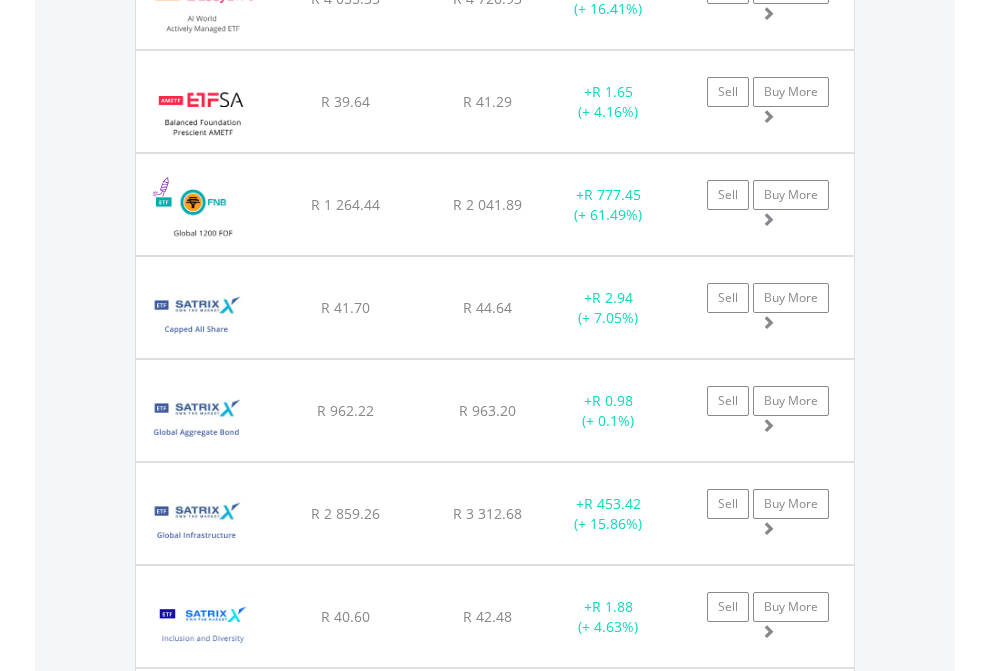 click on "EasyEquities USD" at bounding box center (818, -2156) 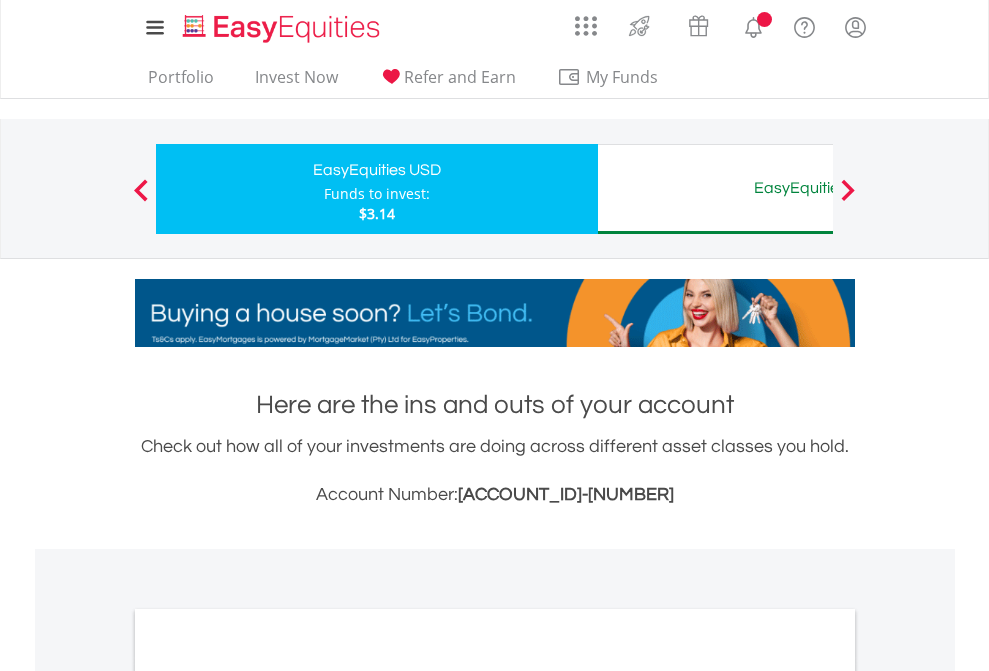 scroll, scrollTop: 0, scrollLeft: 0, axis: both 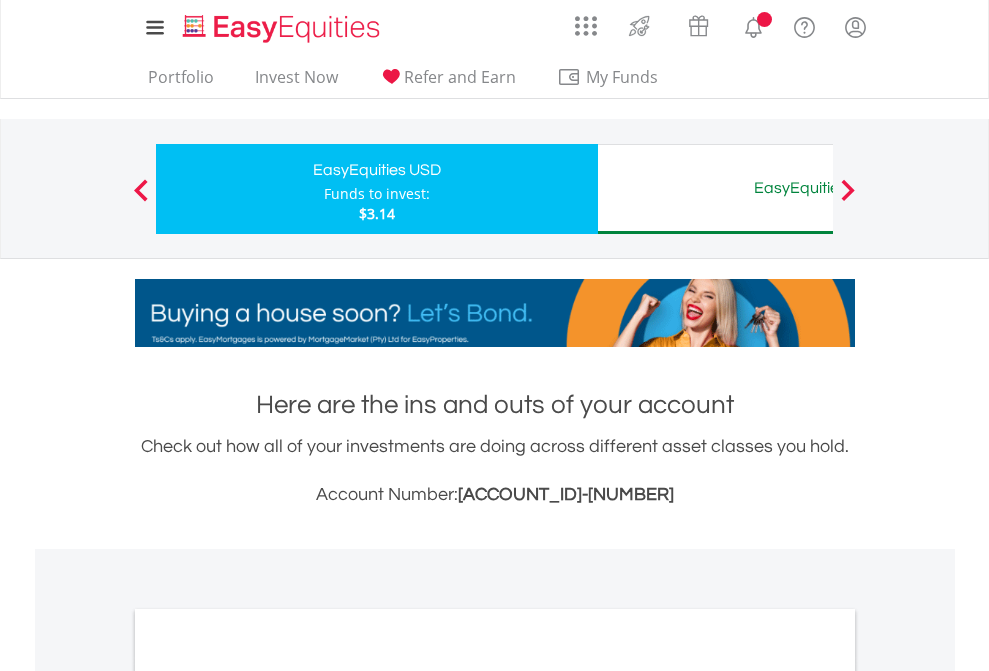 click on "All Holdings" at bounding box center (268, 1096) 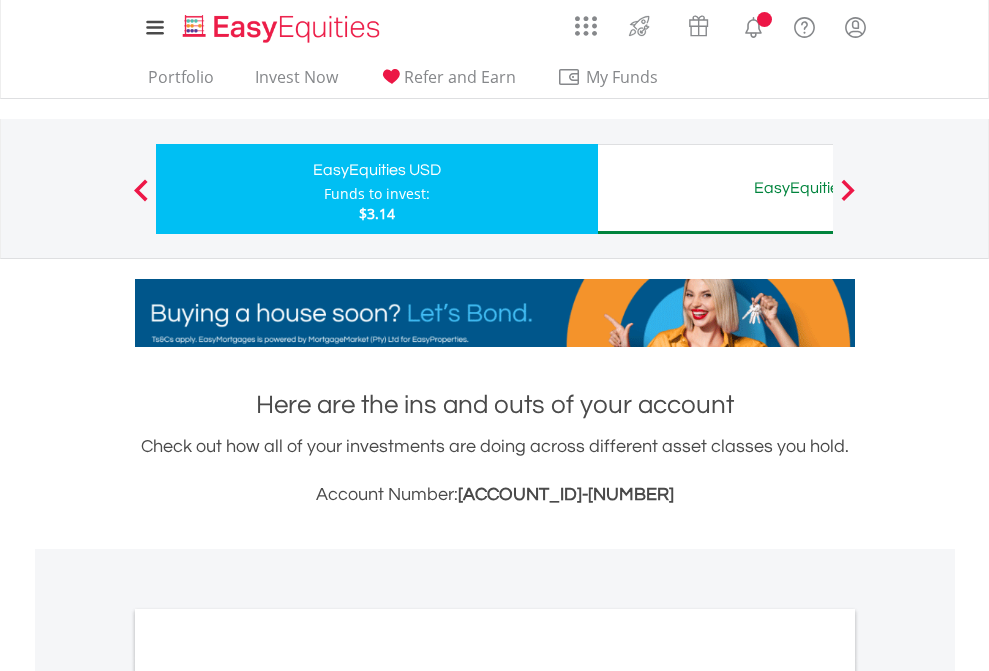 scroll, scrollTop: 1202, scrollLeft: 0, axis: vertical 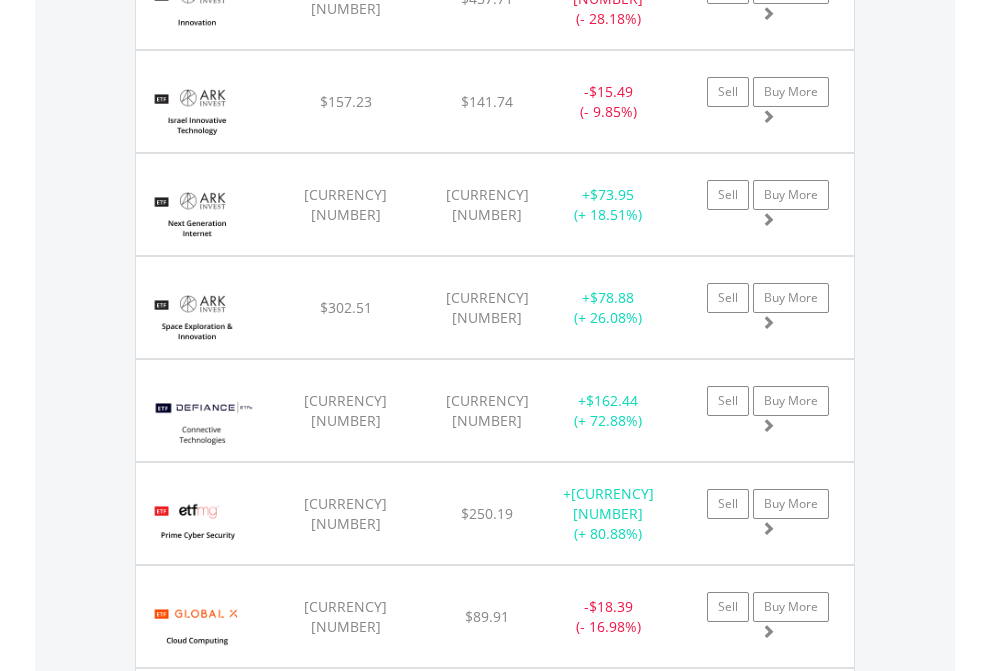 click on "EasyEquities AUD" at bounding box center (818, -2116) 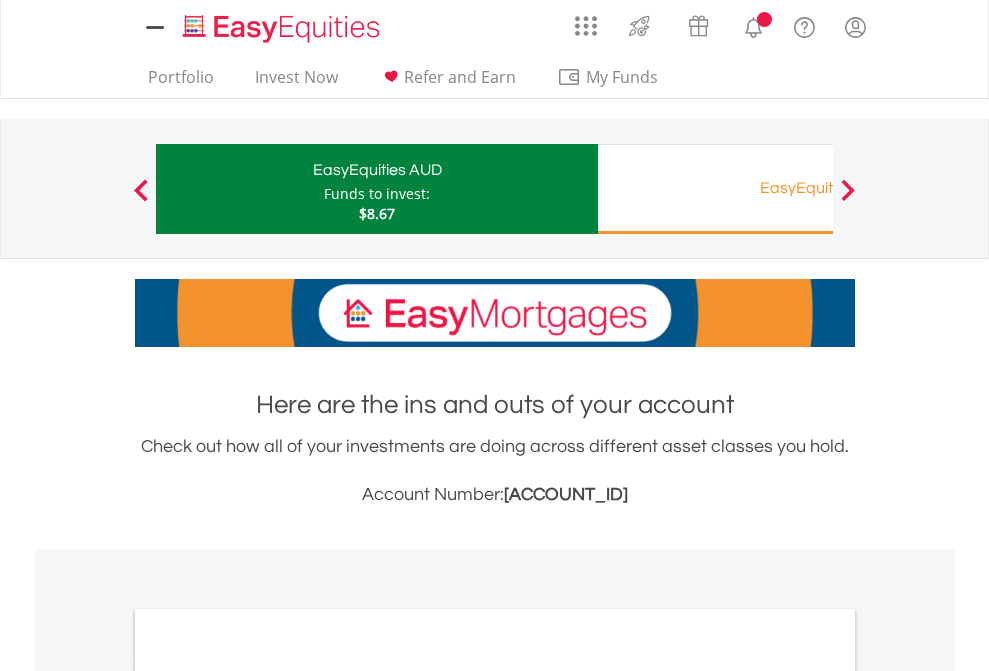 scroll, scrollTop: 1202, scrollLeft: 0, axis: vertical 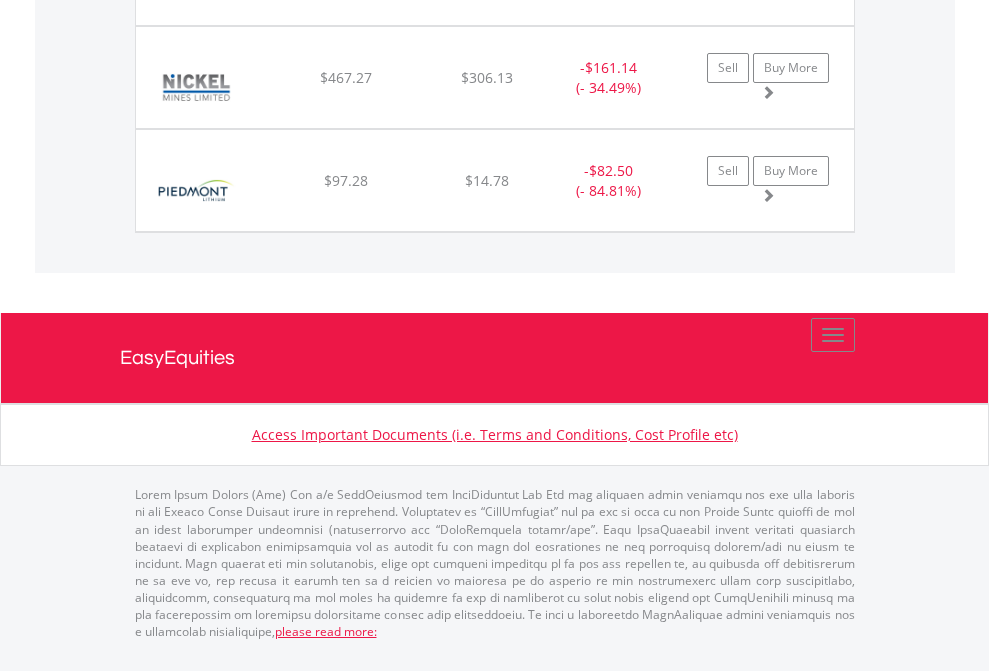 click on "EasyEquities RA" at bounding box center (818, -1648) 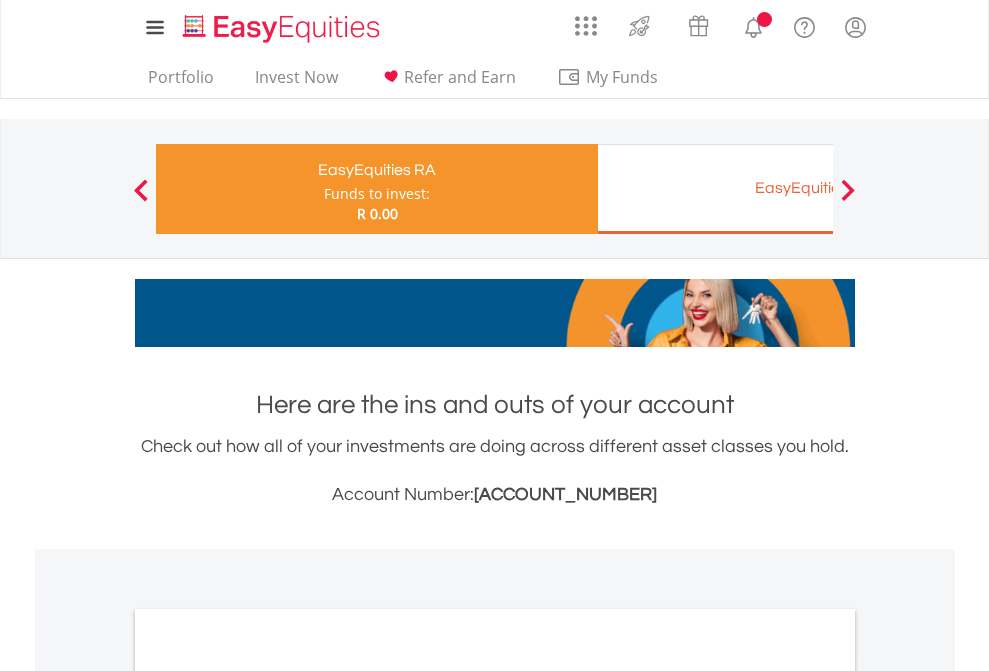 scroll, scrollTop: 1202, scrollLeft: 0, axis: vertical 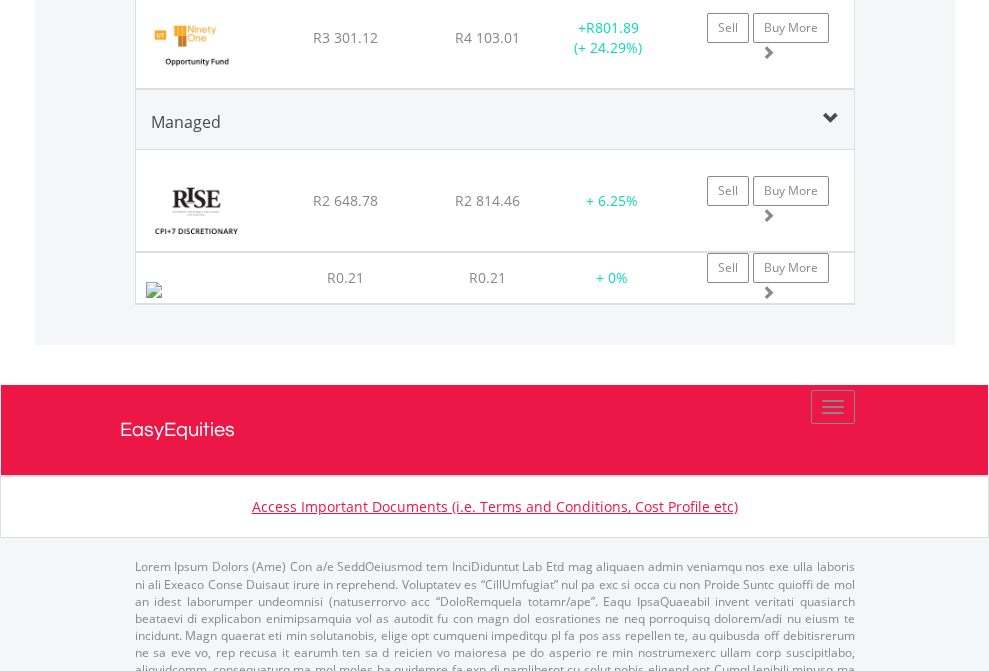 click on "EasyEquities EUR" at bounding box center (818, -2313) 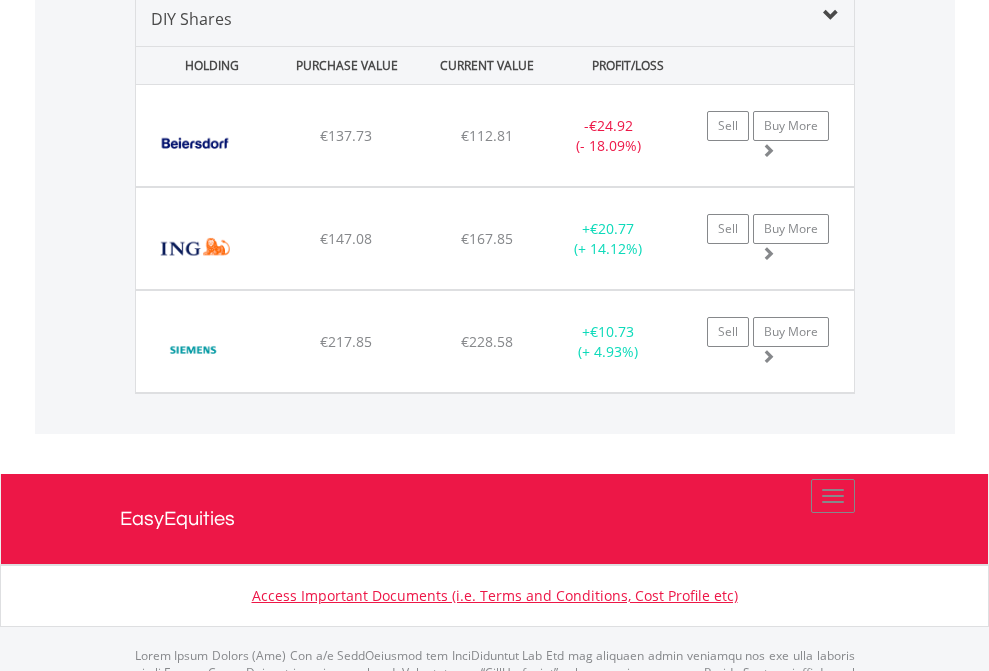 scroll, scrollTop: 1933, scrollLeft: 0, axis: vertical 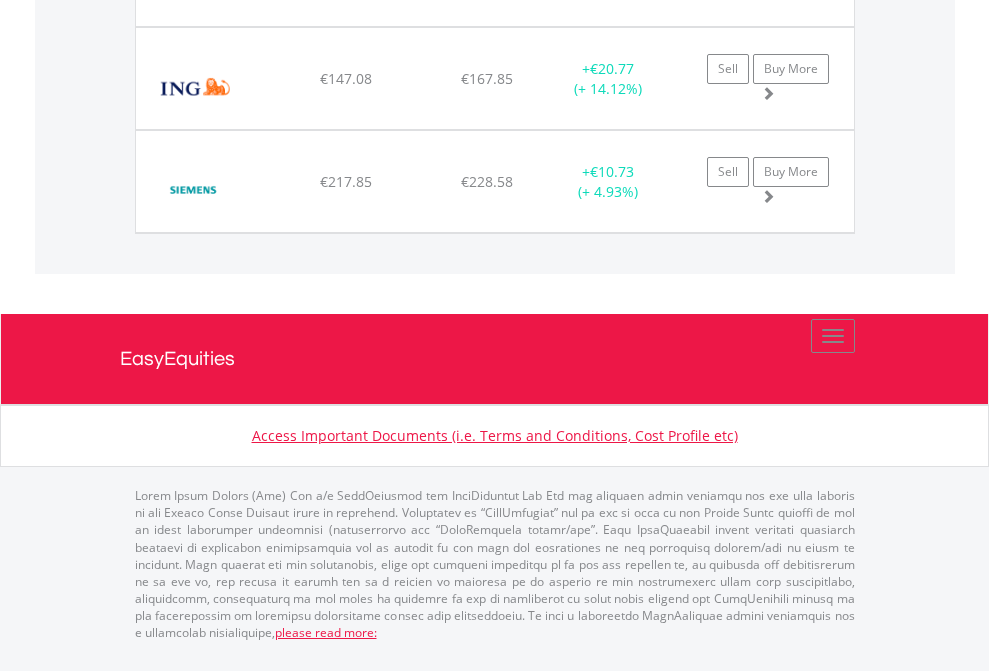 click on "EasyEquities GBP" at bounding box center [818, -1174] 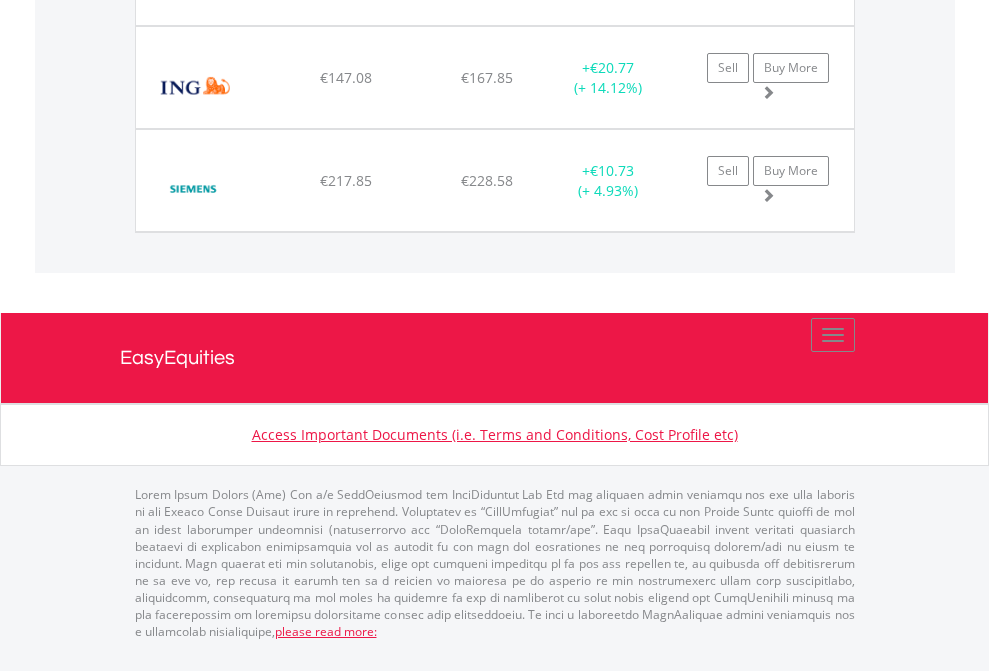 scroll, scrollTop: 144, scrollLeft: 0, axis: vertical 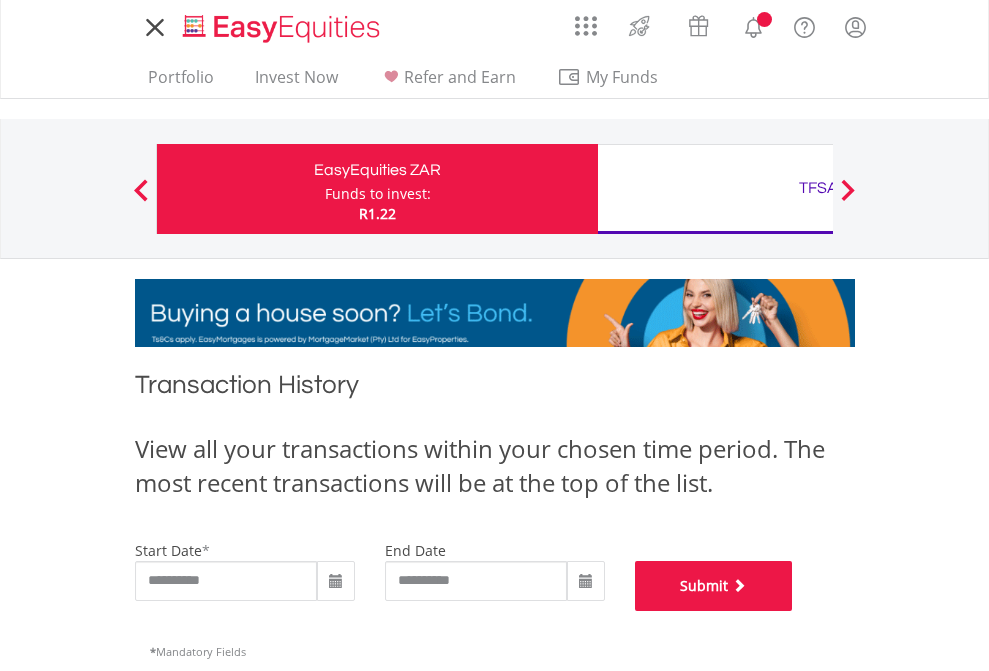 click on "Submit" at bounding box center (714, 586) 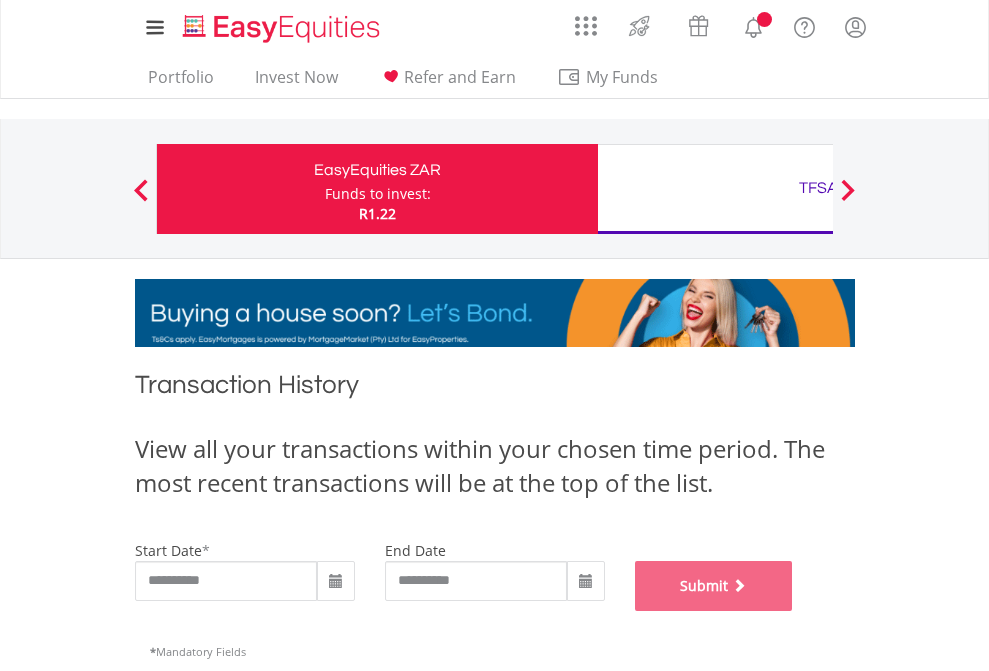scroll, scrollTop: 811, scrollLeft: 0, axis: vertical 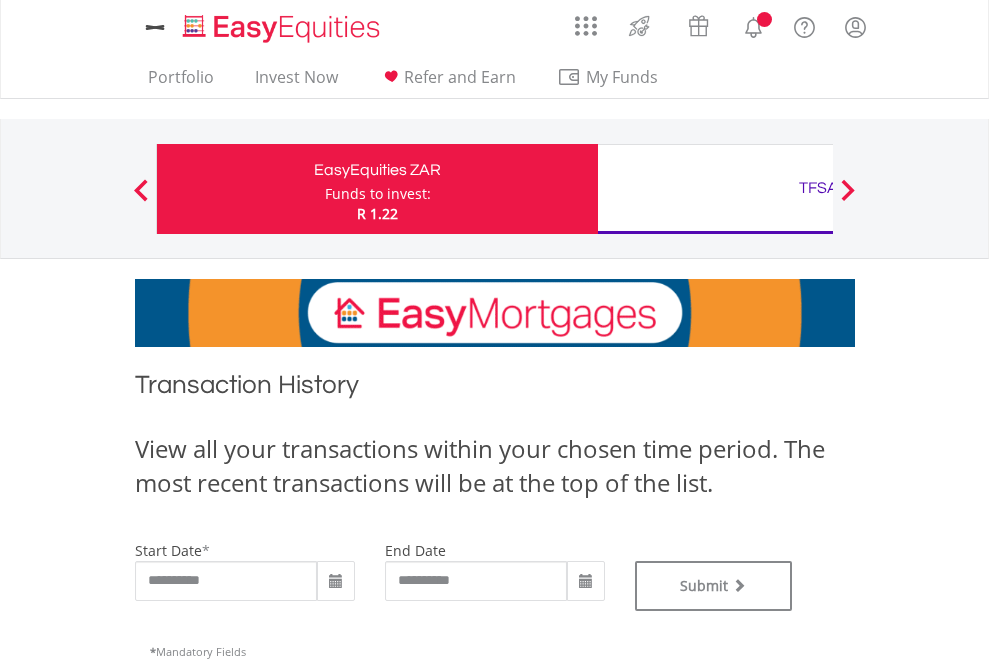 click on "TFSA" at bounding box center [818, 188] 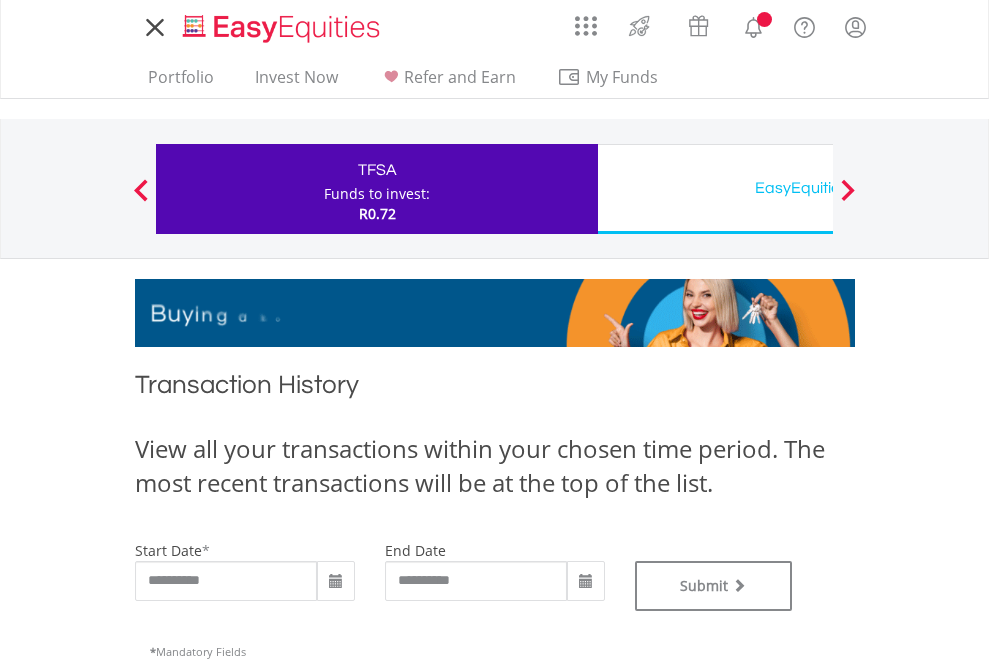 scroll, scrollTop: 0, scrollLeft: 0, axis: both 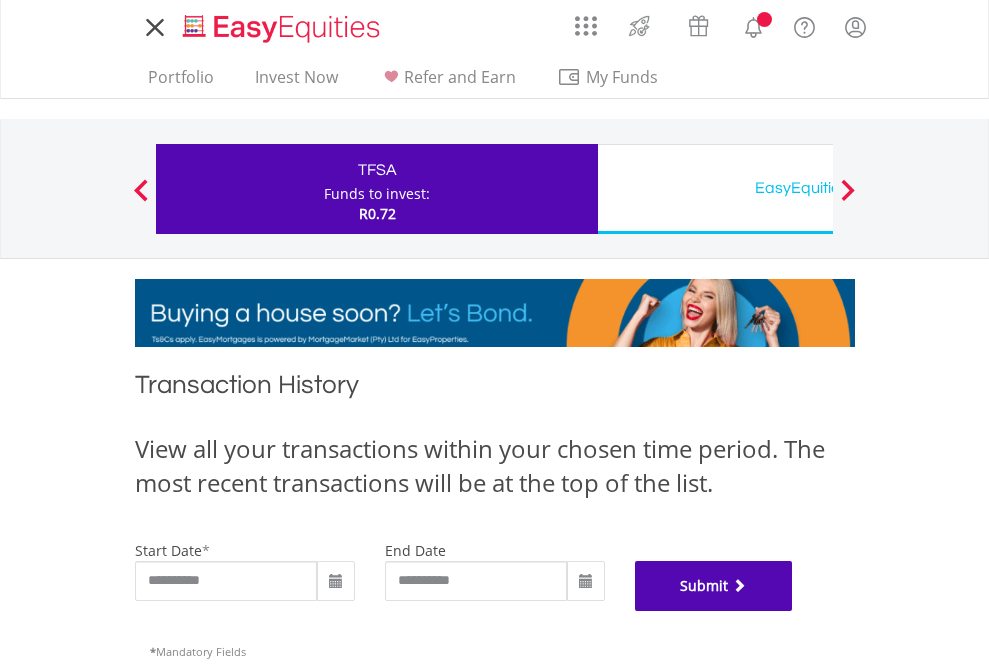 click on "Submit" at bounding box center [714, 586] 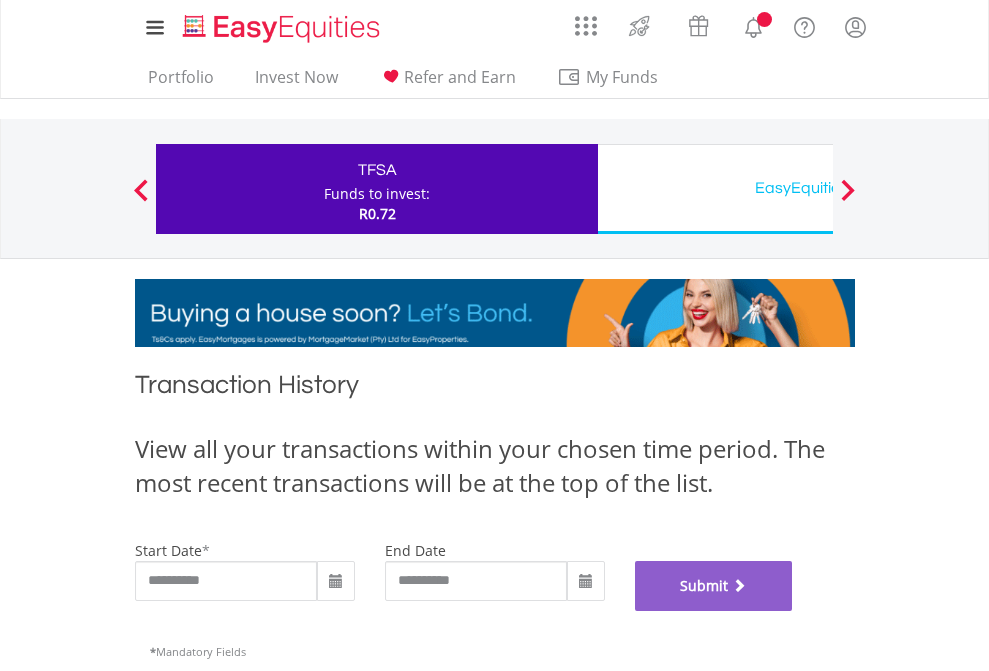 scroll, scrollTop: 811, scrollLeft: 0, axis: vertical 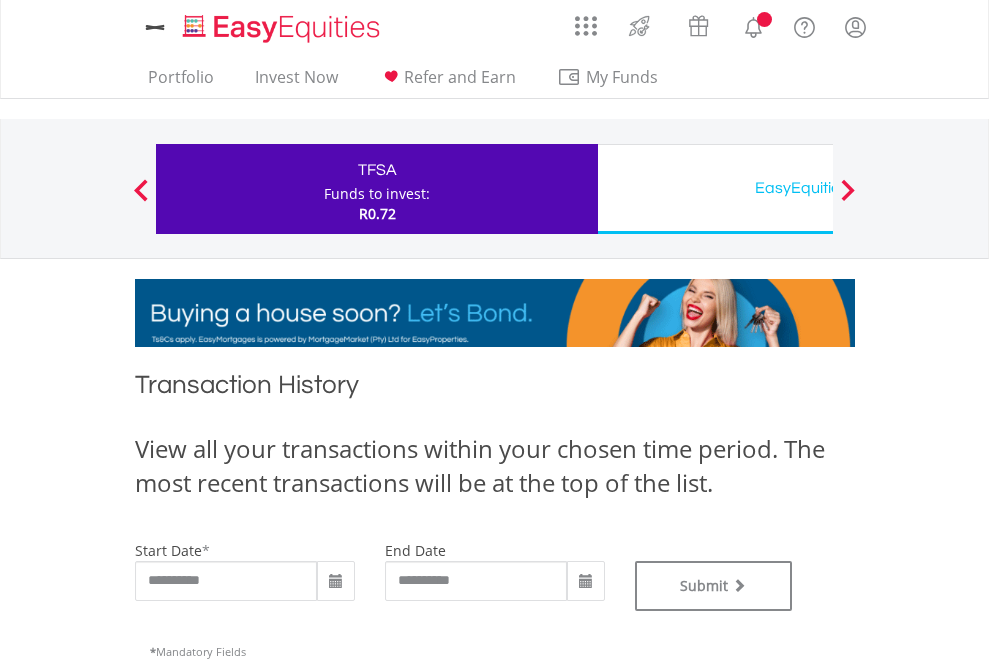 click on "EasyEquities USD" at bounding box center [818, 188] 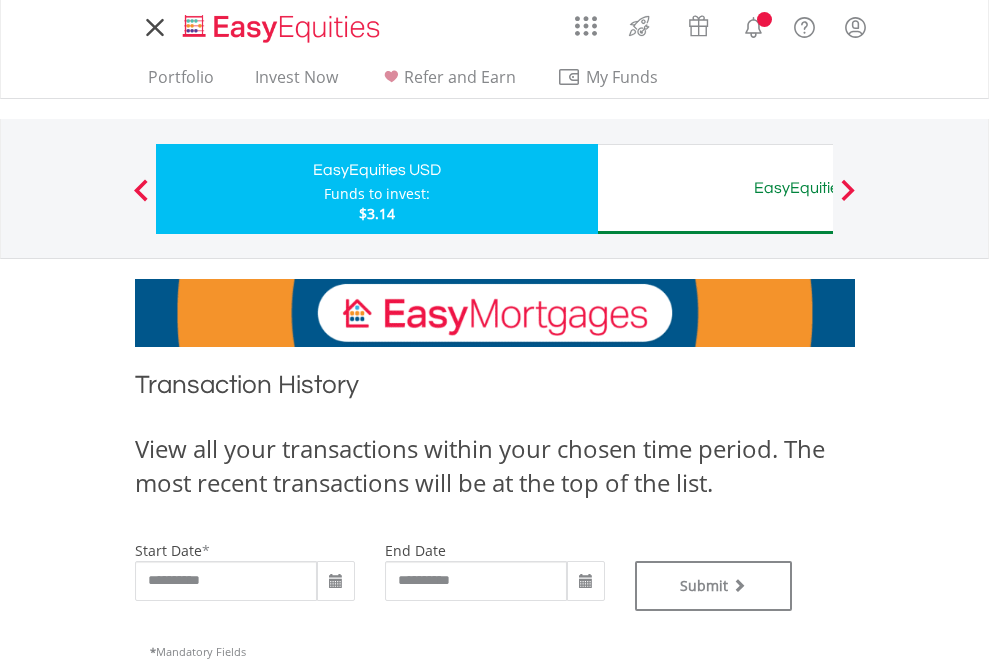 scroll, scrollTop: 0, scrollLeft: 0, axis: both 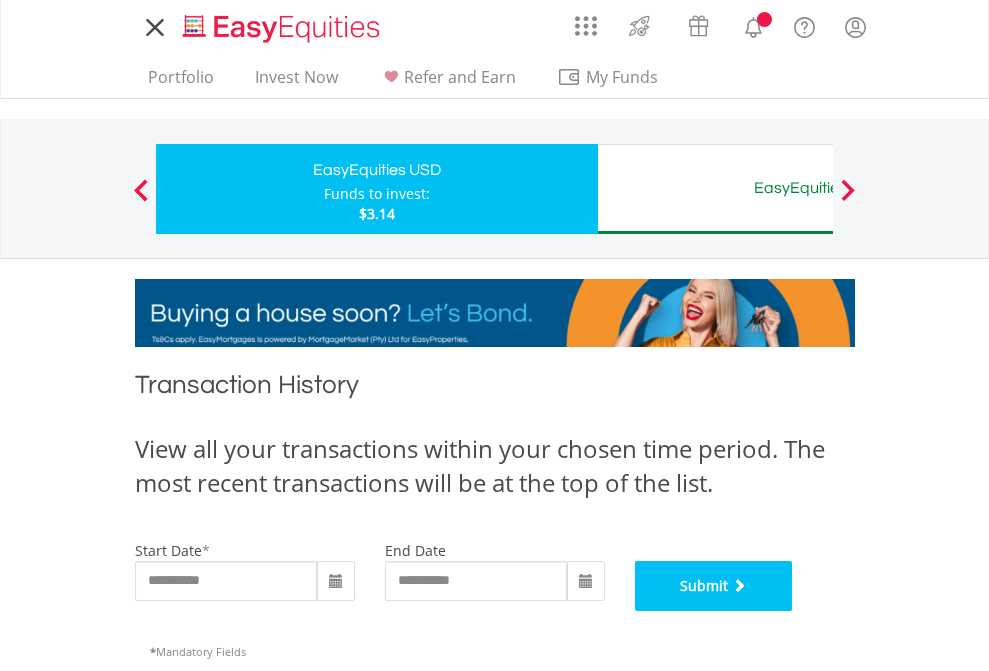 click on "Submit" at bounding box center (714, 586) 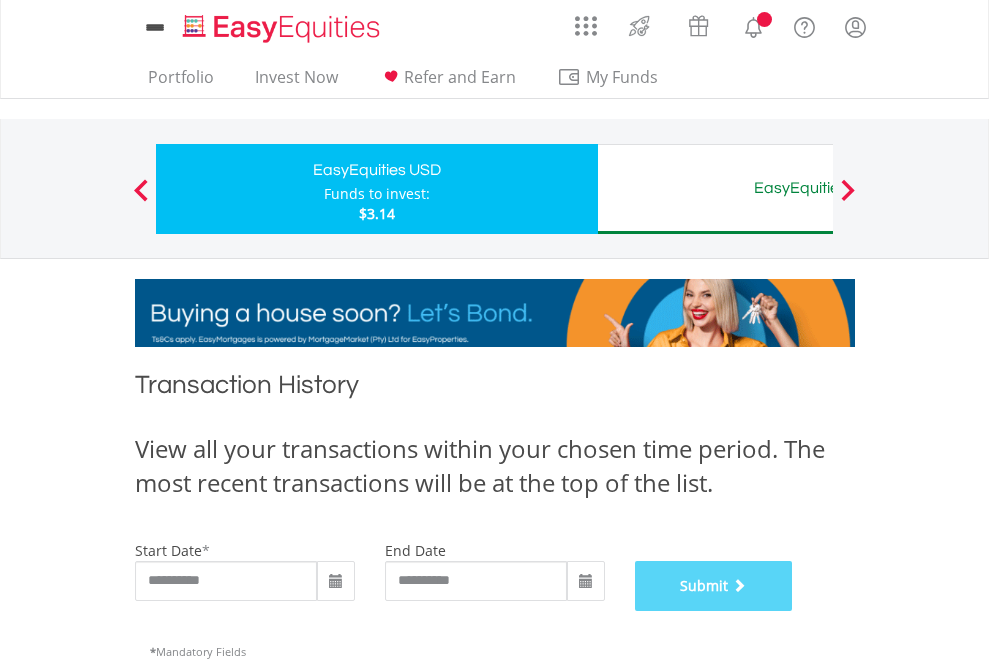 scroll, scrollTop: 811, scrollLeft: 0, axis: vertical 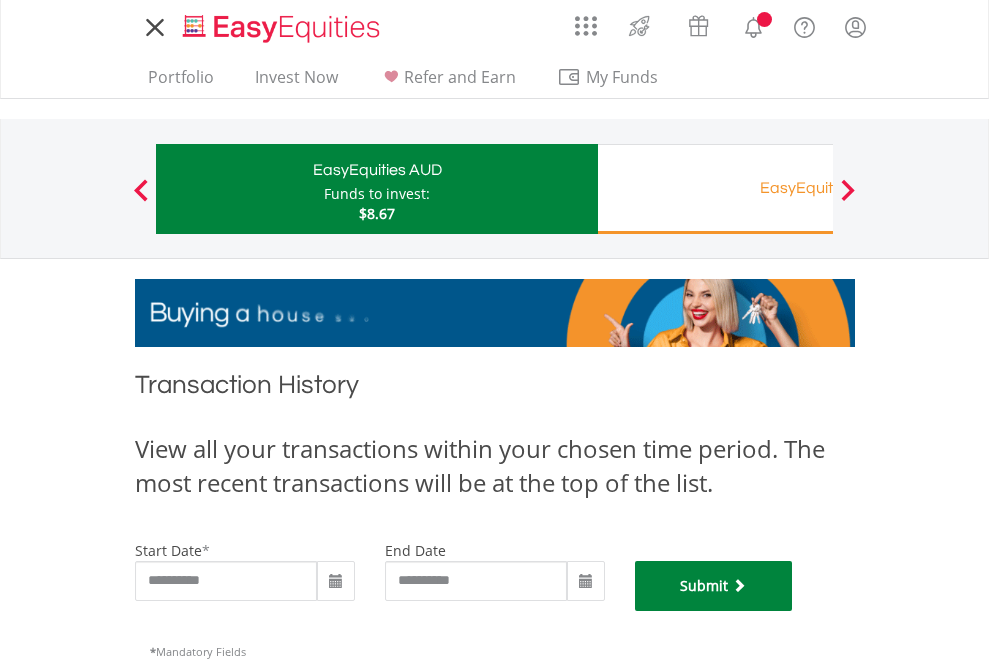 click on "Submit" at bounding box center (714, 586) 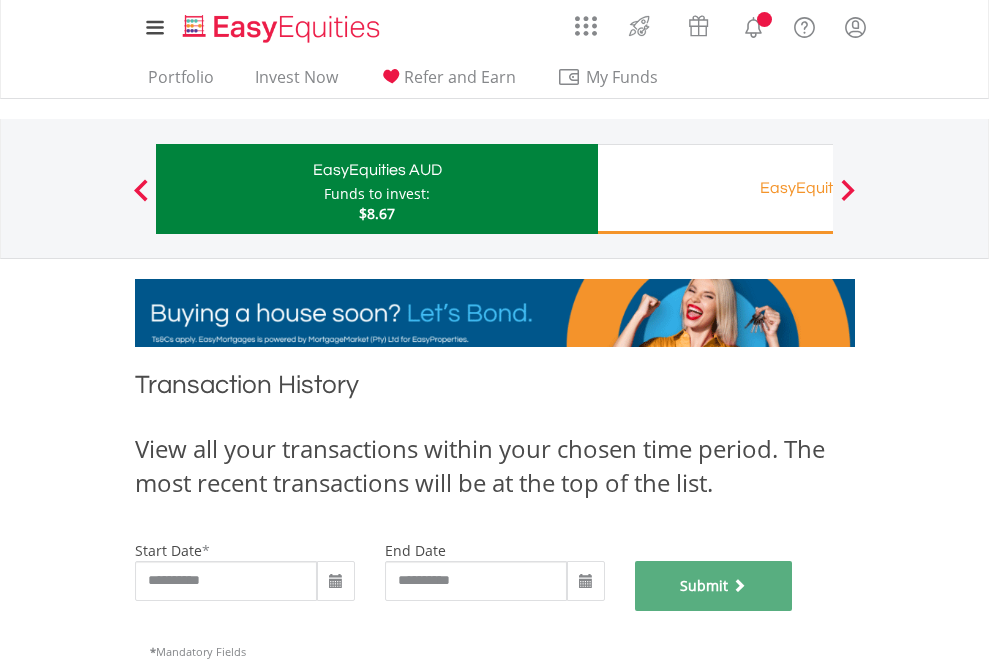 scroll, scrollTop: 811, scrollLeft: 0, axis: vertical 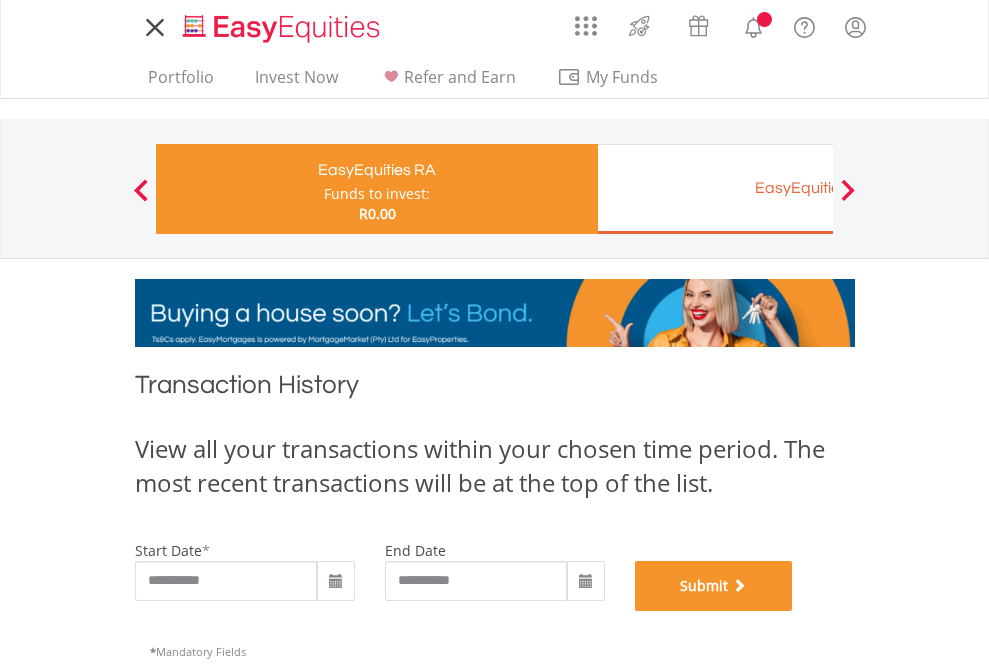 click on "Submit" at bounding box center (714, 586) 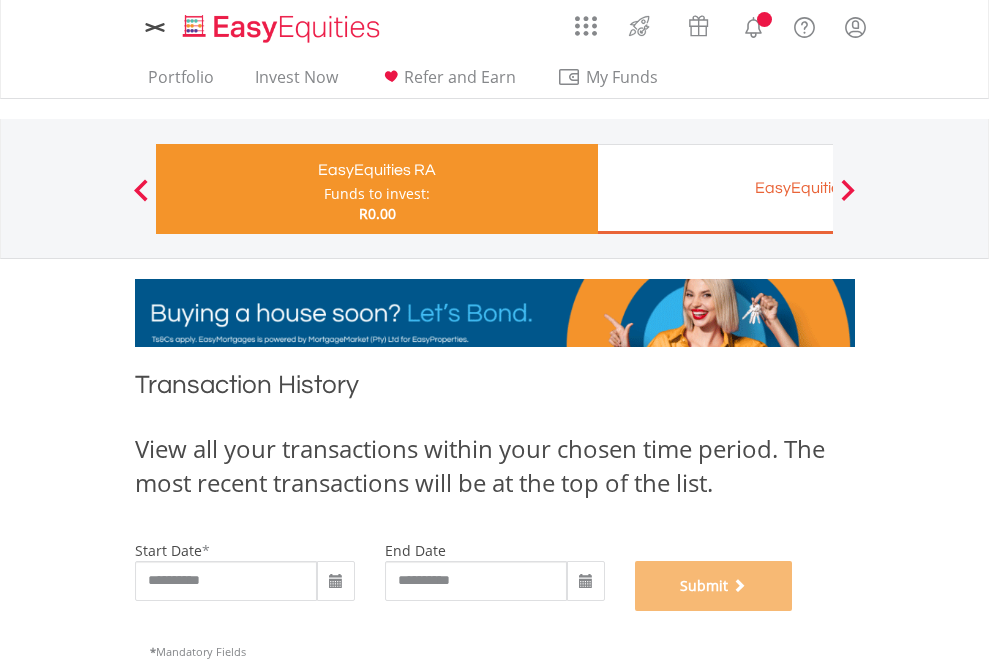 scroll, scrollTop: 811, scrollLeft: 0, axis: vertical 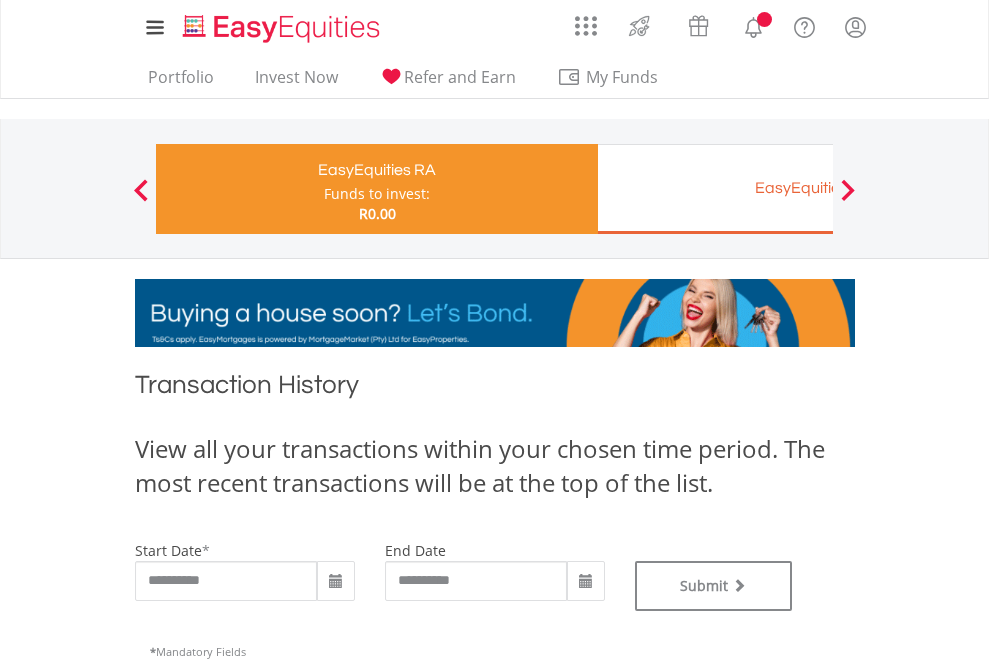 click on "EasyEquities EUR" at bounding box center (818, 188) 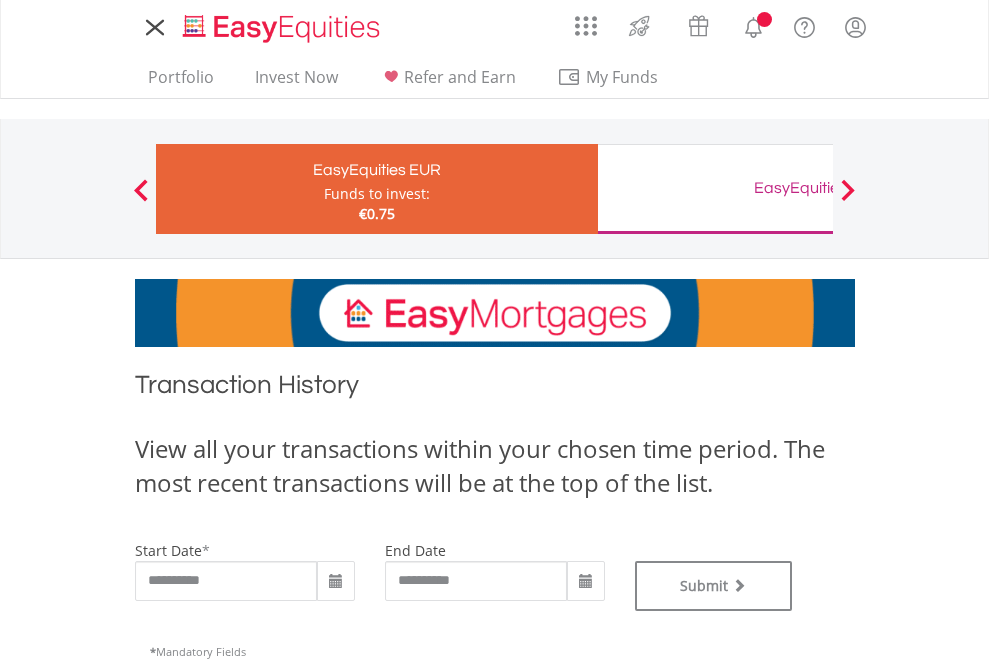 type on "**********" 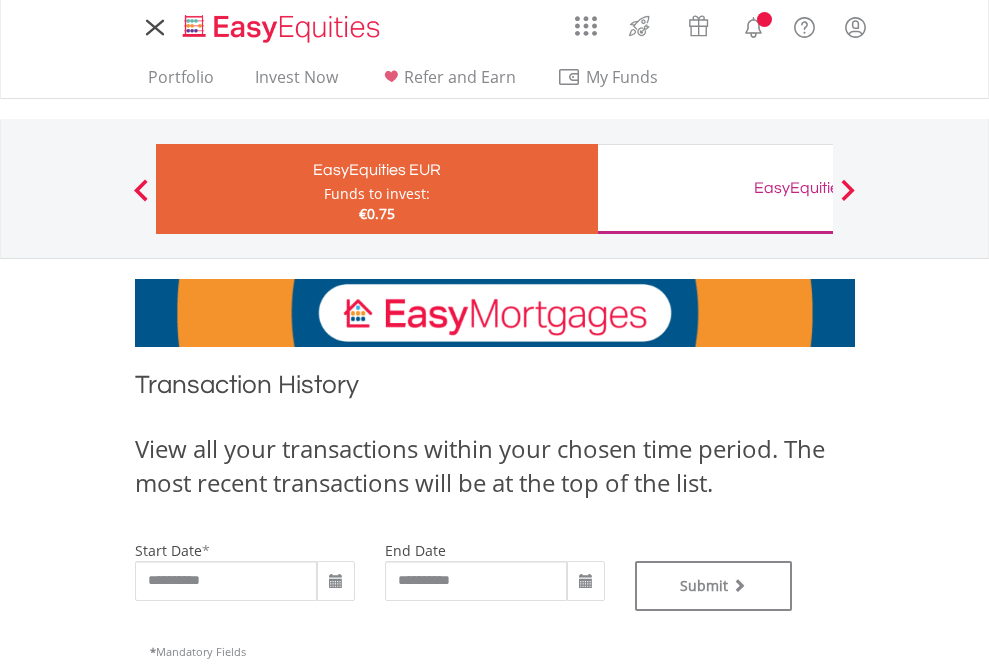 scroll, scrollTop: 0, scrollLeft: 0, axis: both 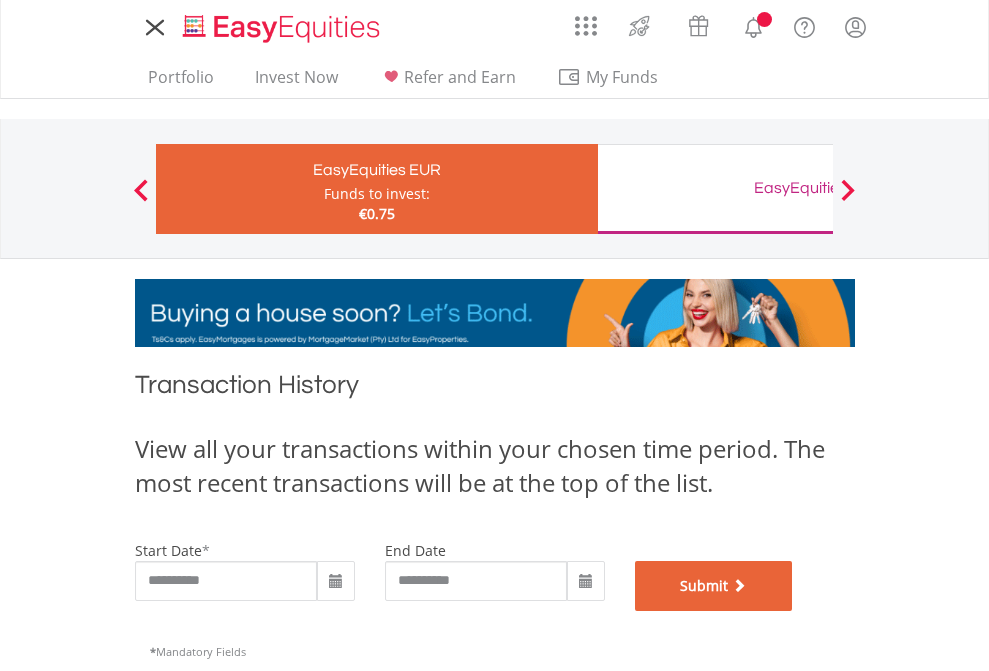 click on "Submit" at bounding box center (714, 586) 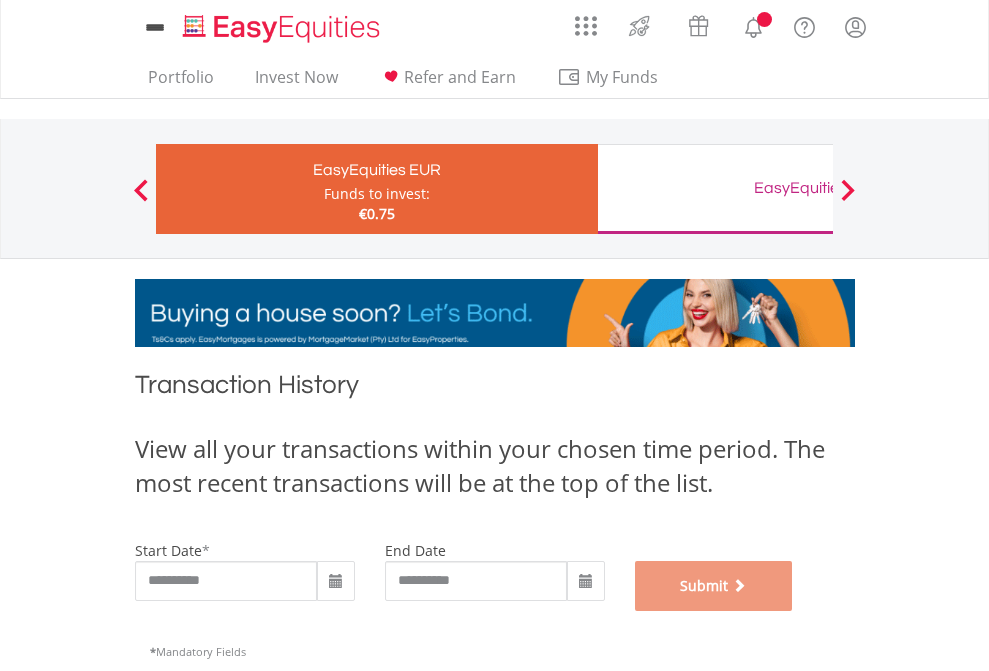 scroll, scrollTop: 811, scrollLeft: 0, axis: vertical 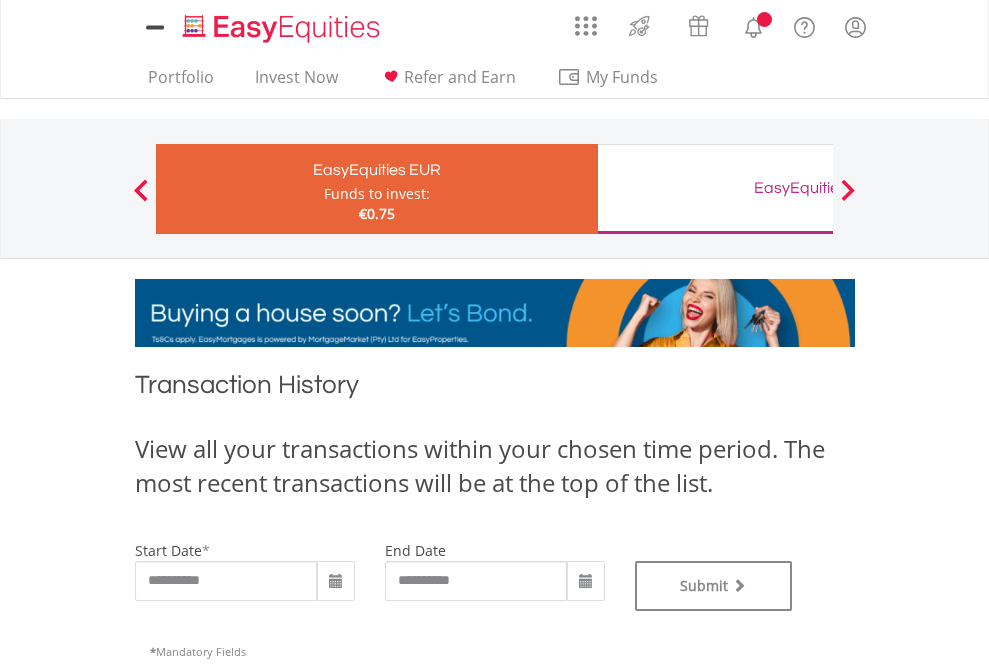 click on "EasyEquities GBP" at bounding box center (818, 188) 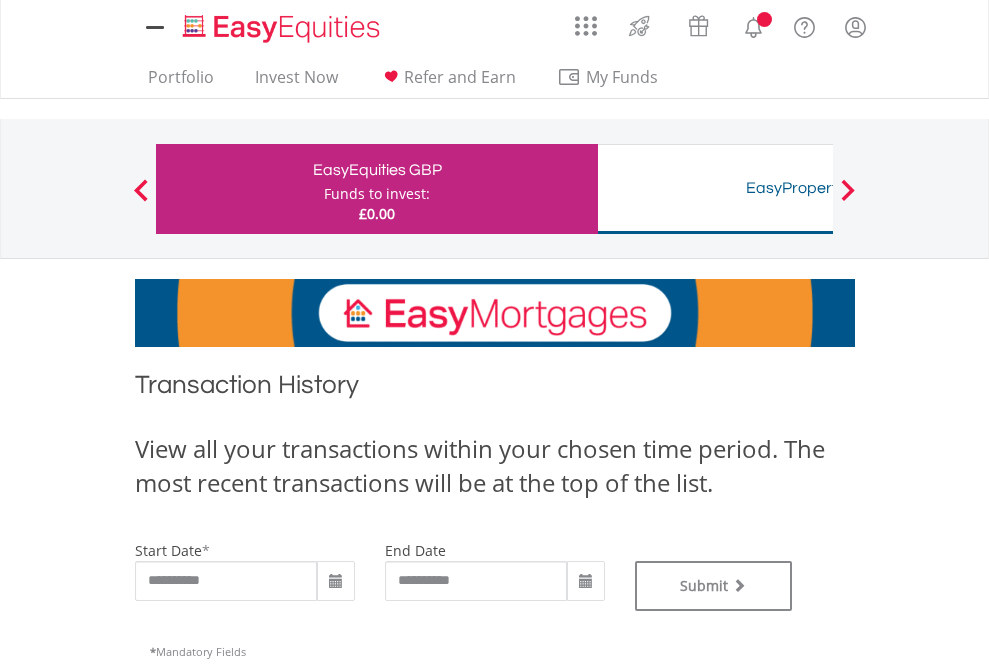 scroll, scrollTop: 0, scrollLeft: 0, axis: both 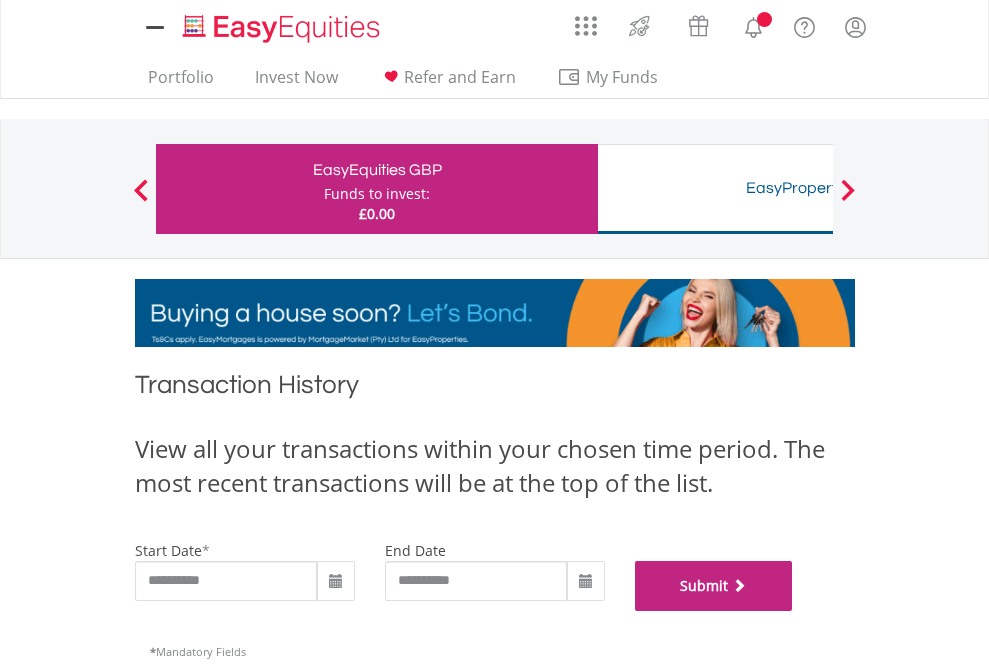 click on "Submit" at bounding box center [714, 586] 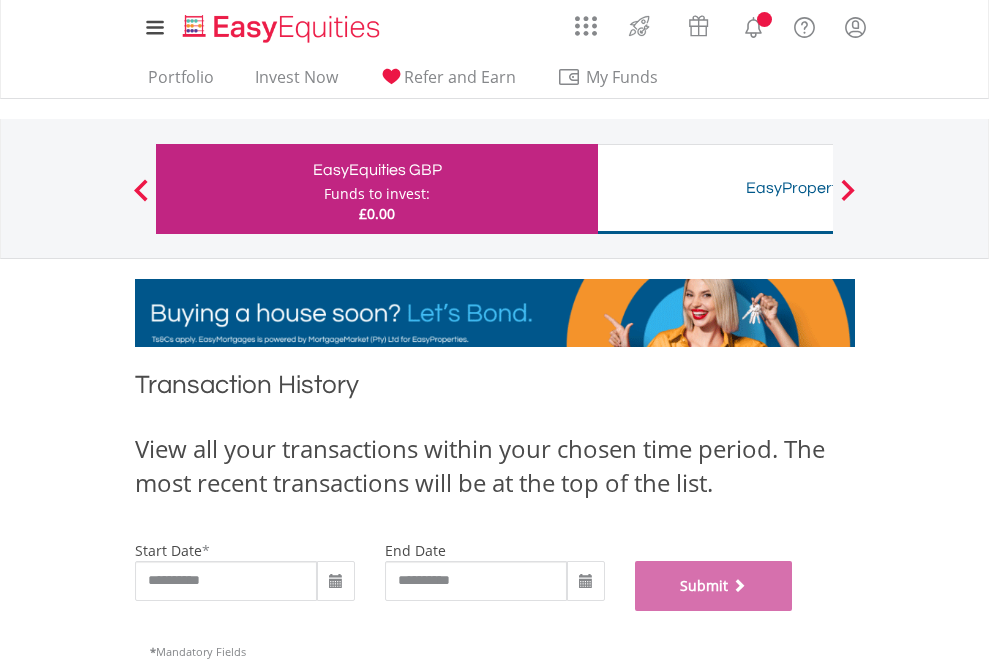 scroll, scrollTop: 811, scrollLeft: 0, axis: vertical 